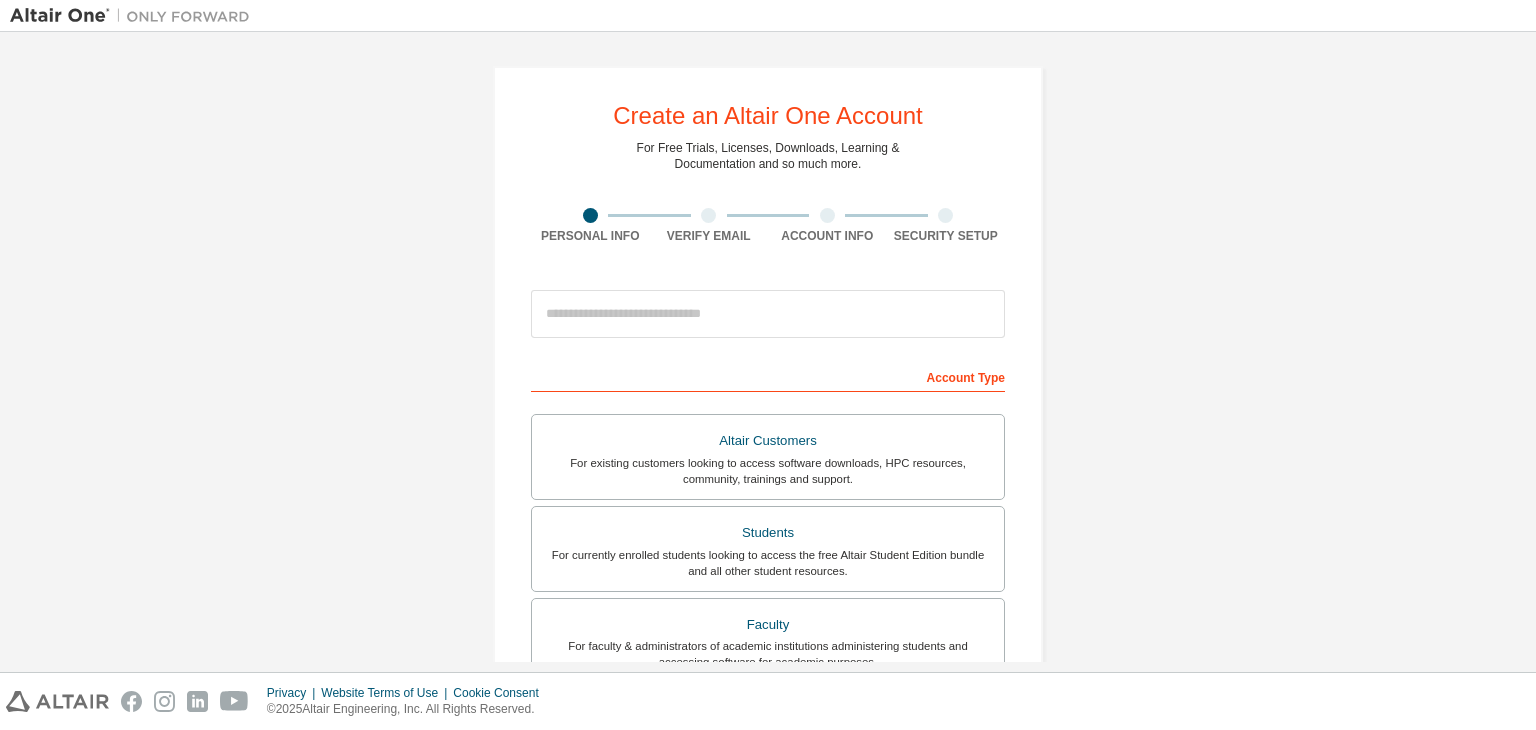 scroll, scrollTop: 0, scrollLeft: 0, axis: both 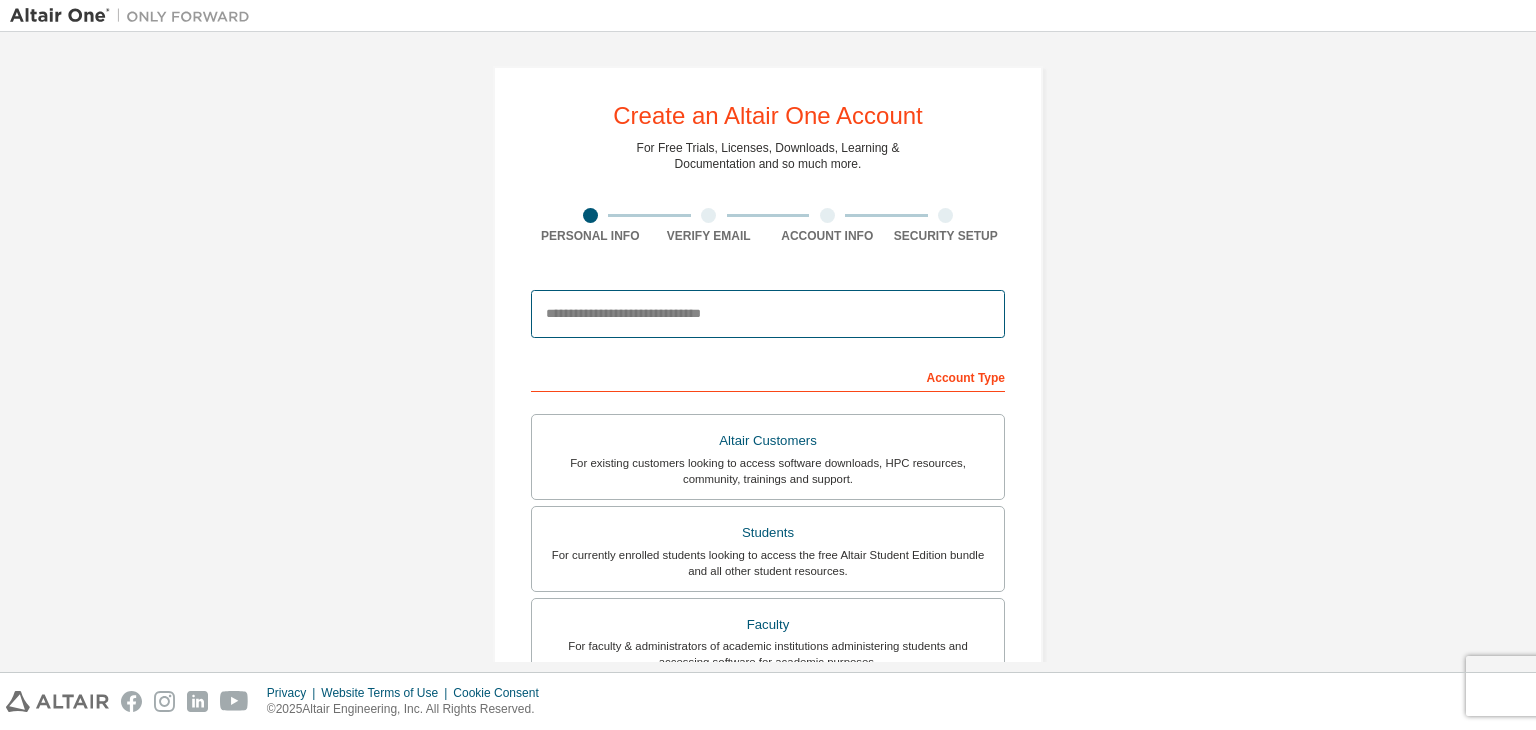 click at bounding box center (768, 314) 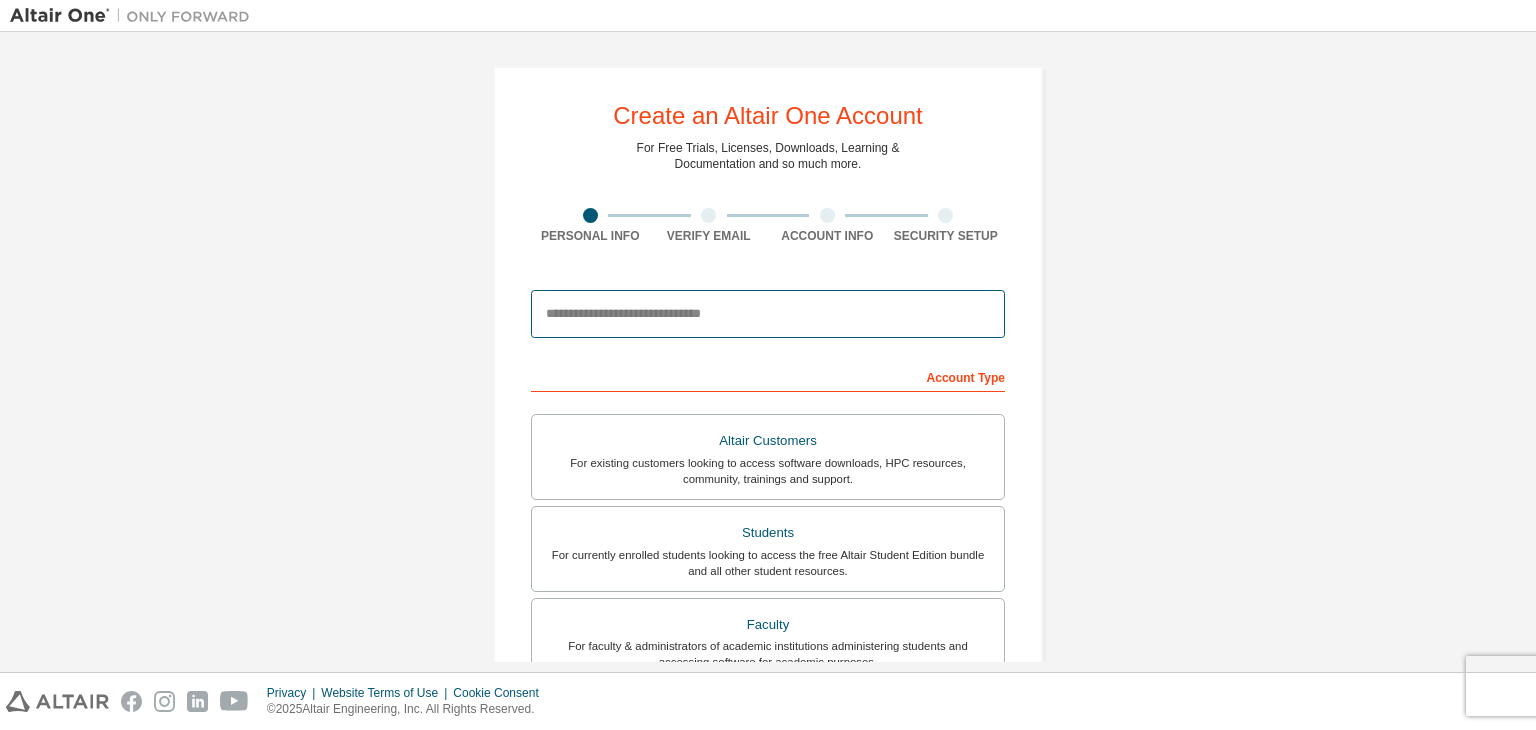 type on "**********" 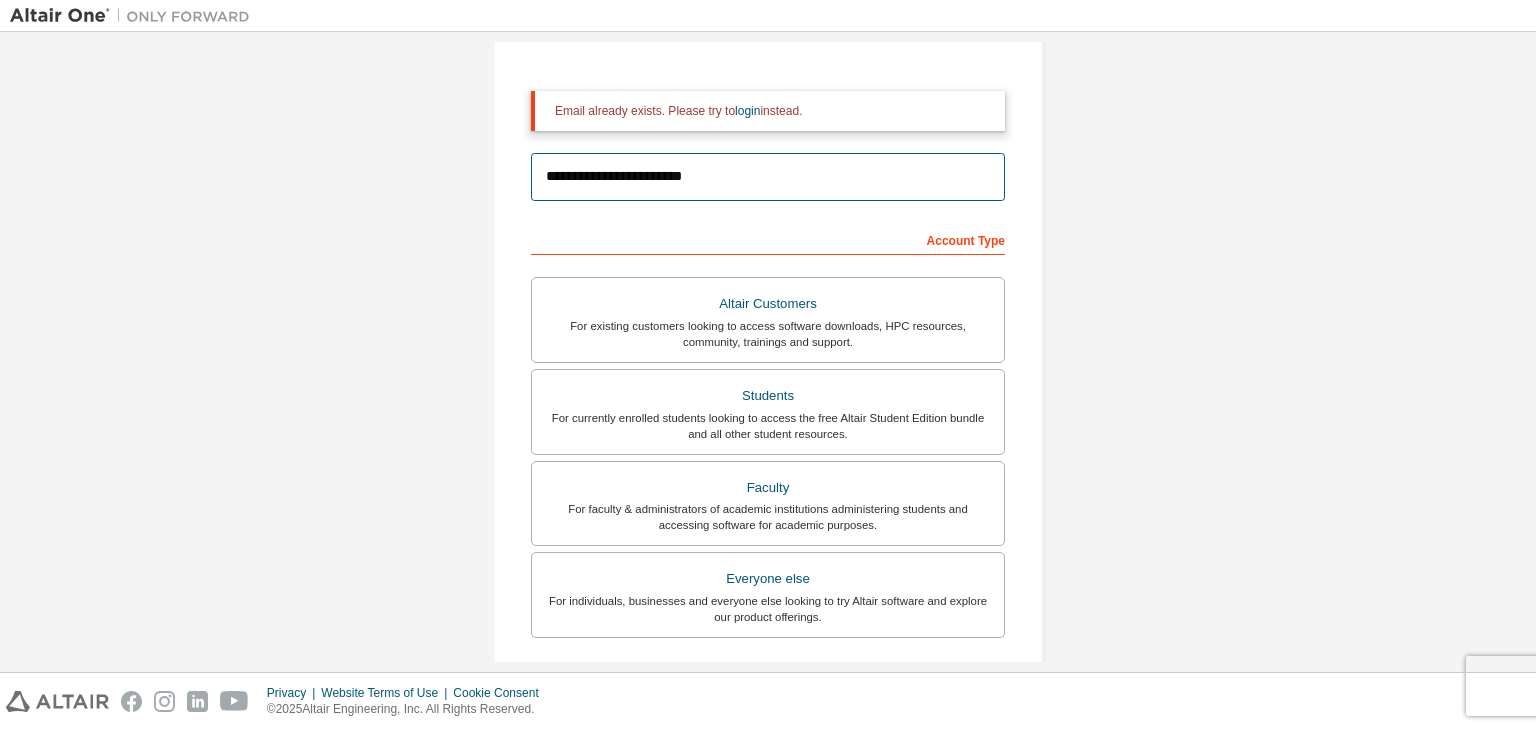 scroll, scrollTop: 0, scrollLeft: 0, axis: both 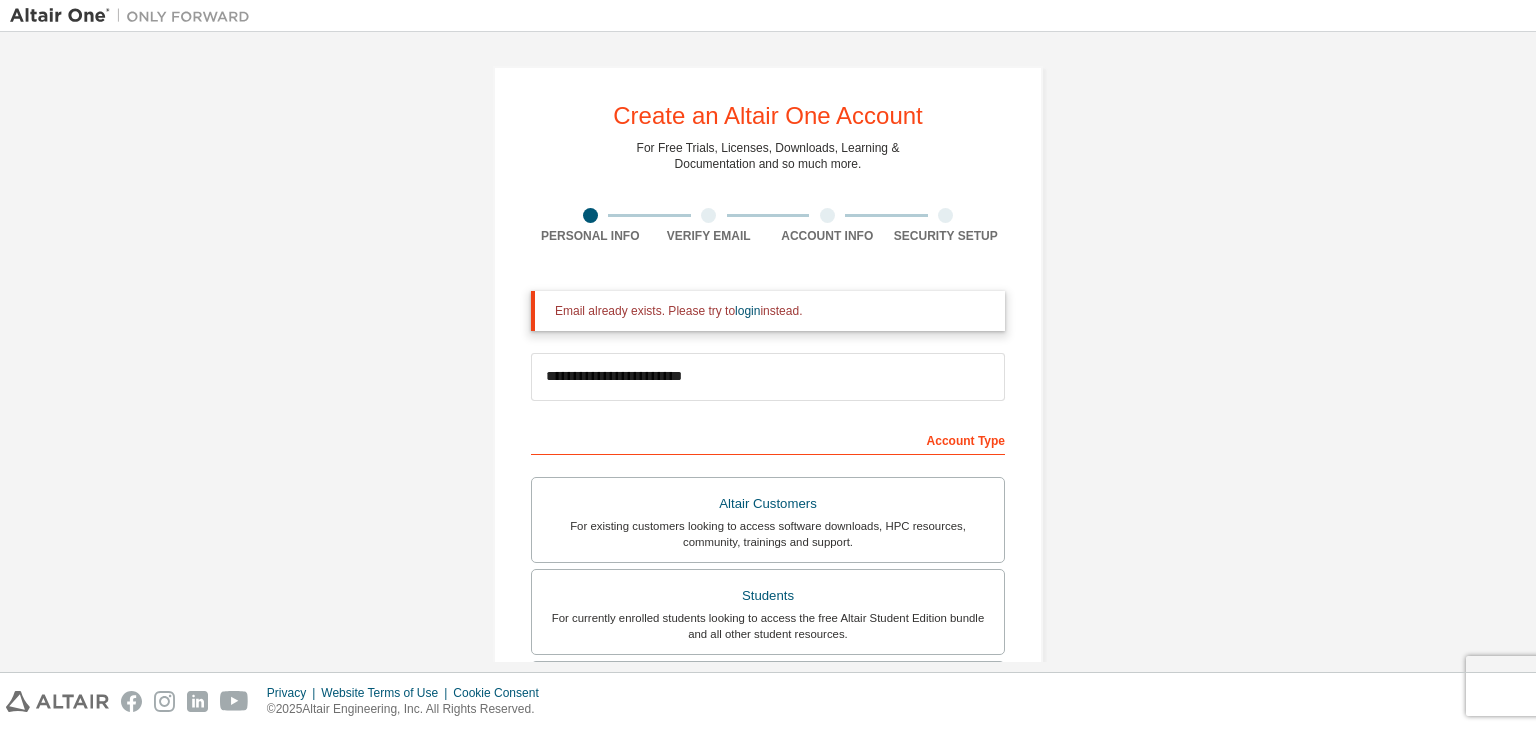 click on "Email already exists. Please try to  login  instead." at bounding box center [772, 311] 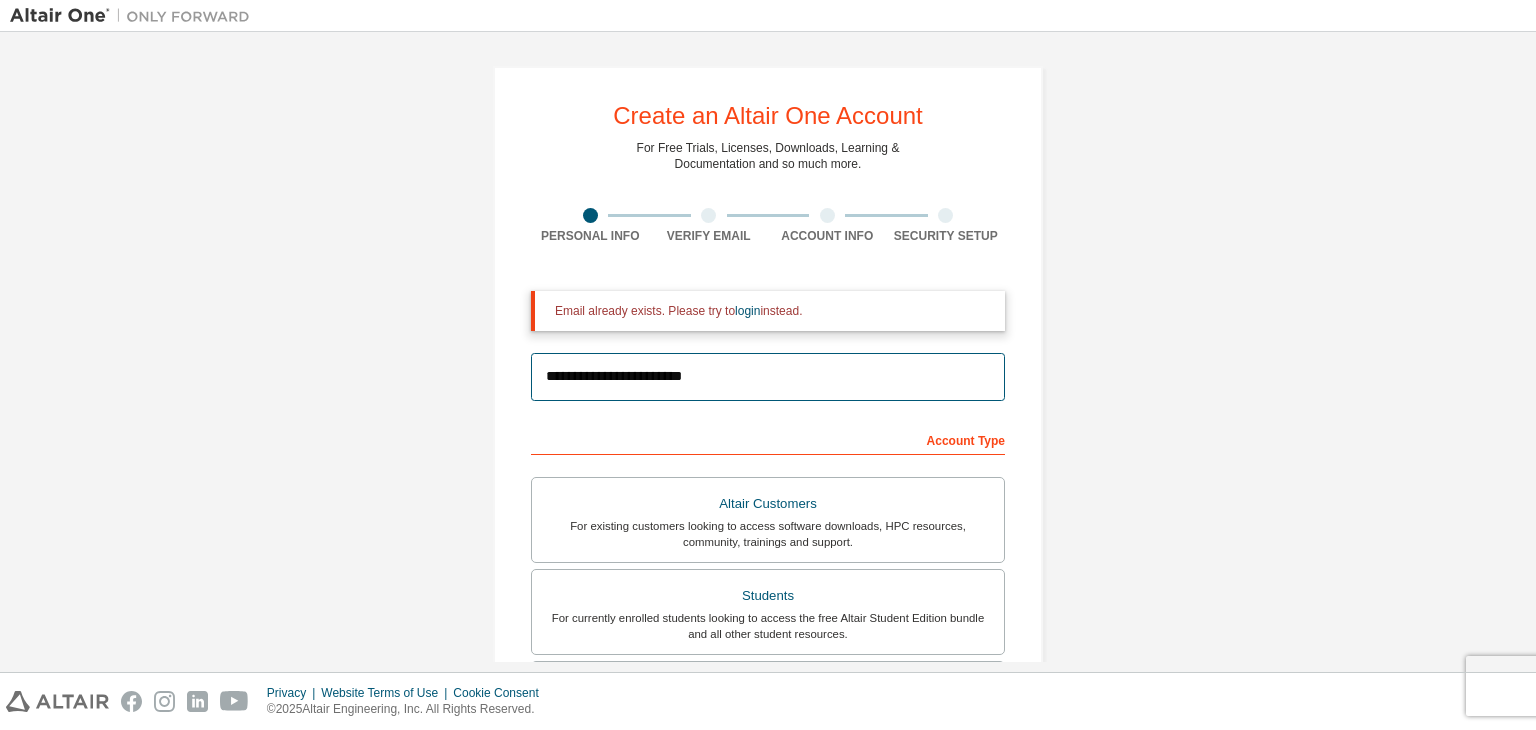 click on "**********" at bounding box center (768, 377) 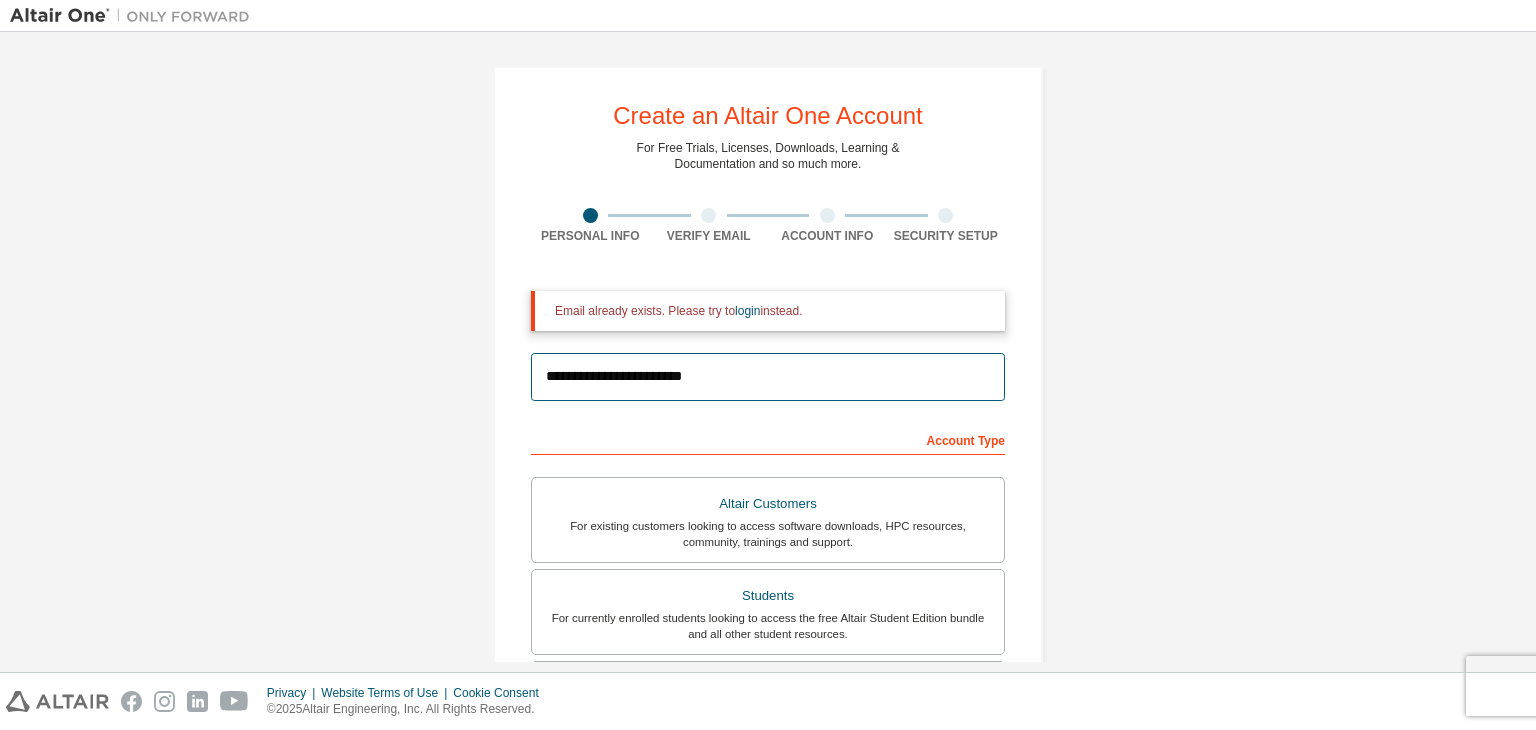 drag, startPoint x: 815, startPoint y: 373, endPoint x: 436, endPoint y: 358, distance: 379.29672 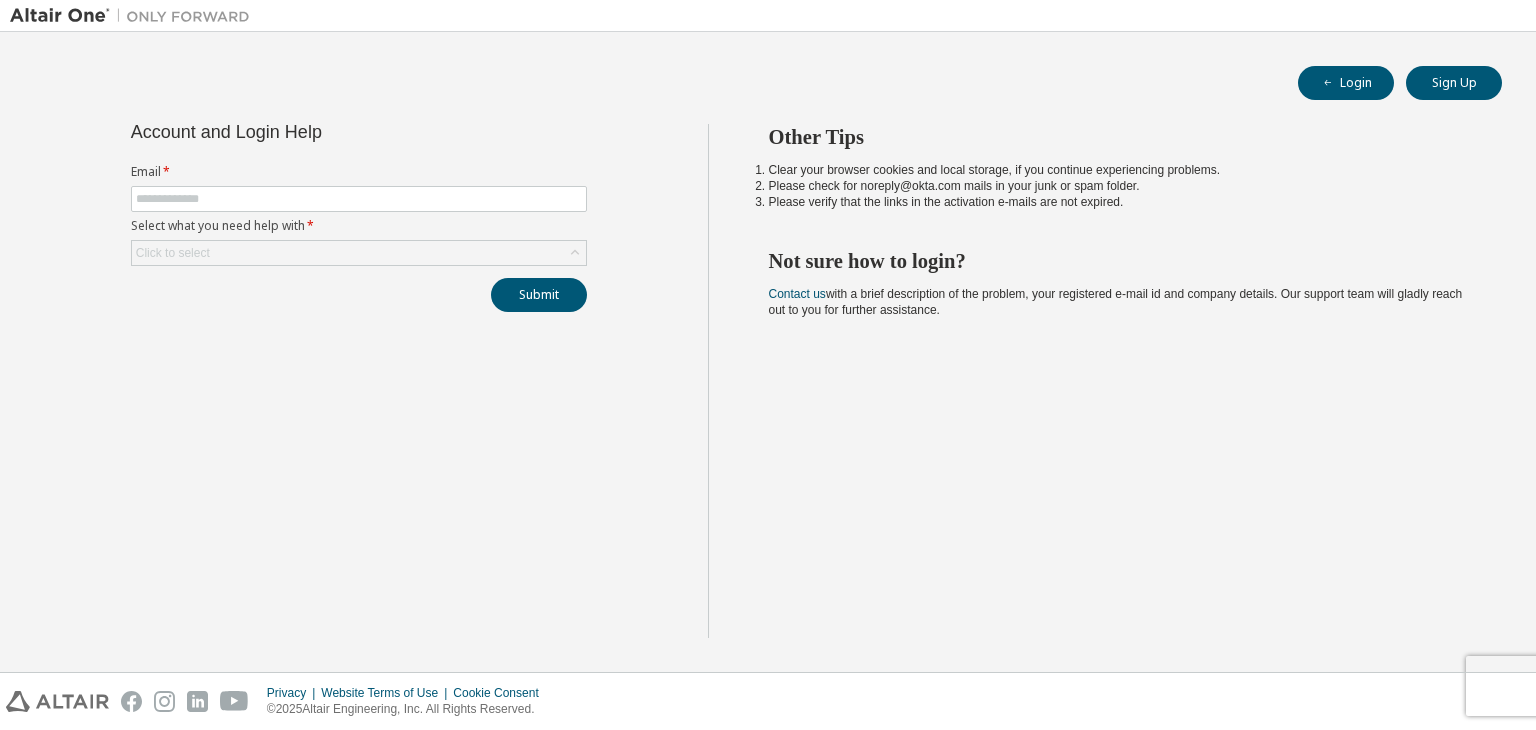 scroll, scrollTop: 0, scrollLeft: 0, axis: both 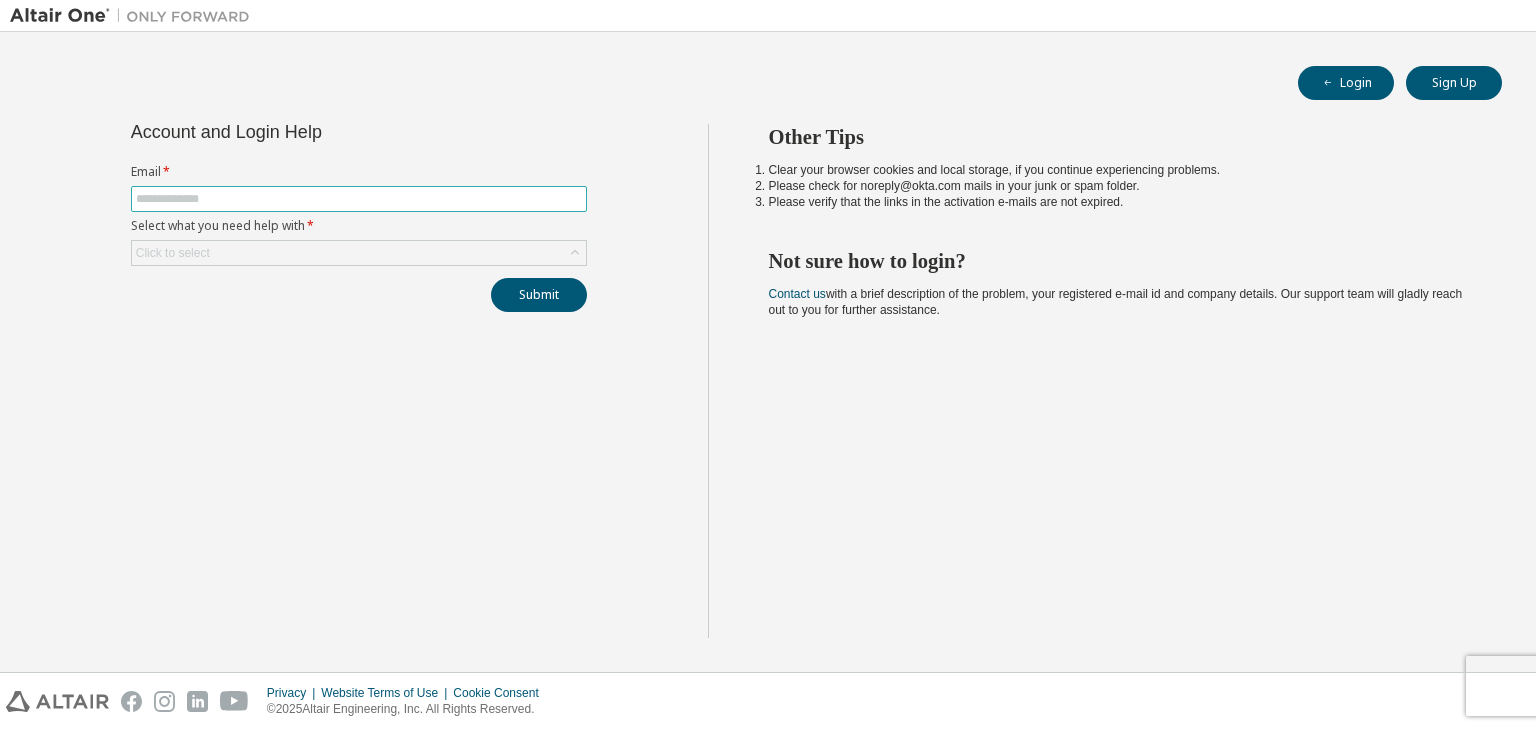 click at bounding box center (359, 199) 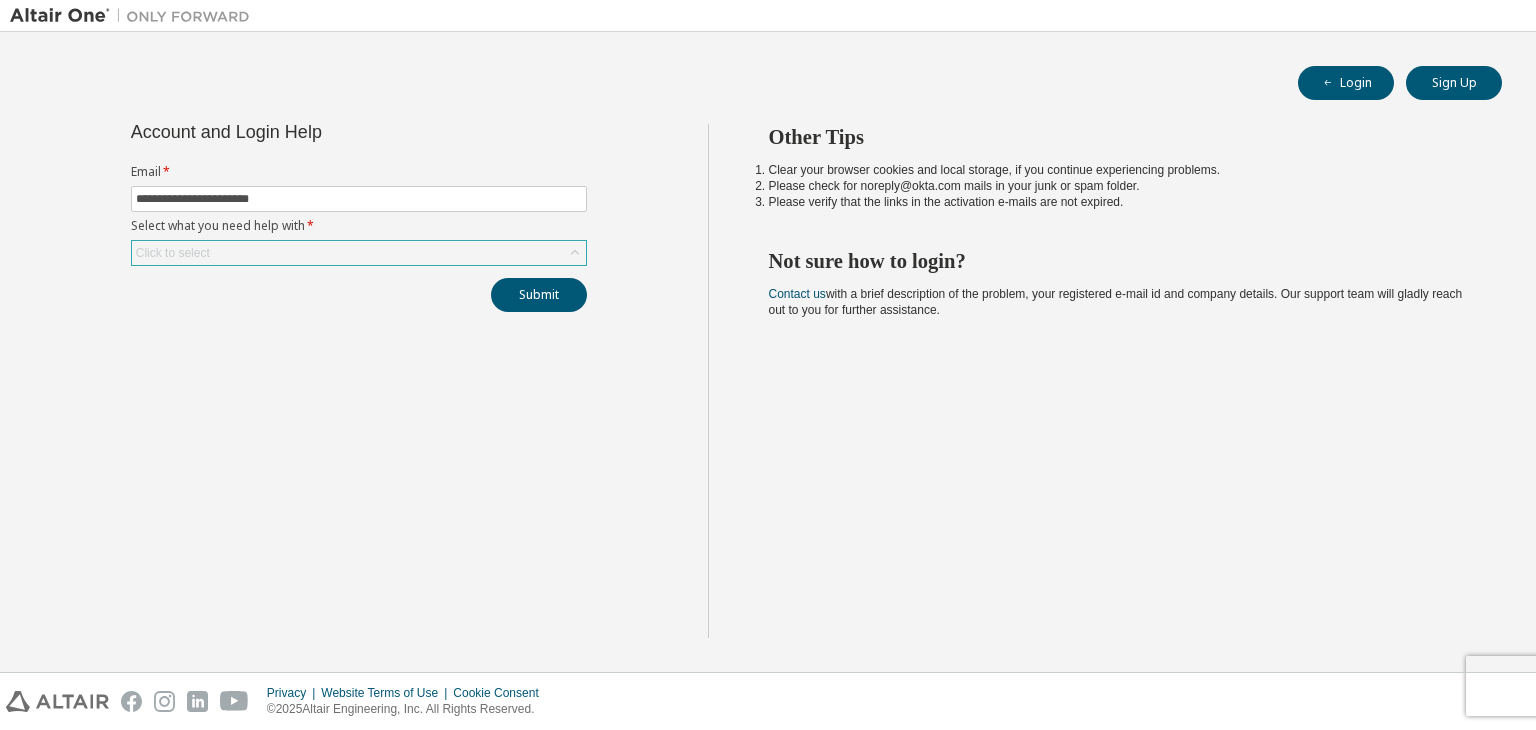 click on "Click to select" at bounding box center [359, 253] 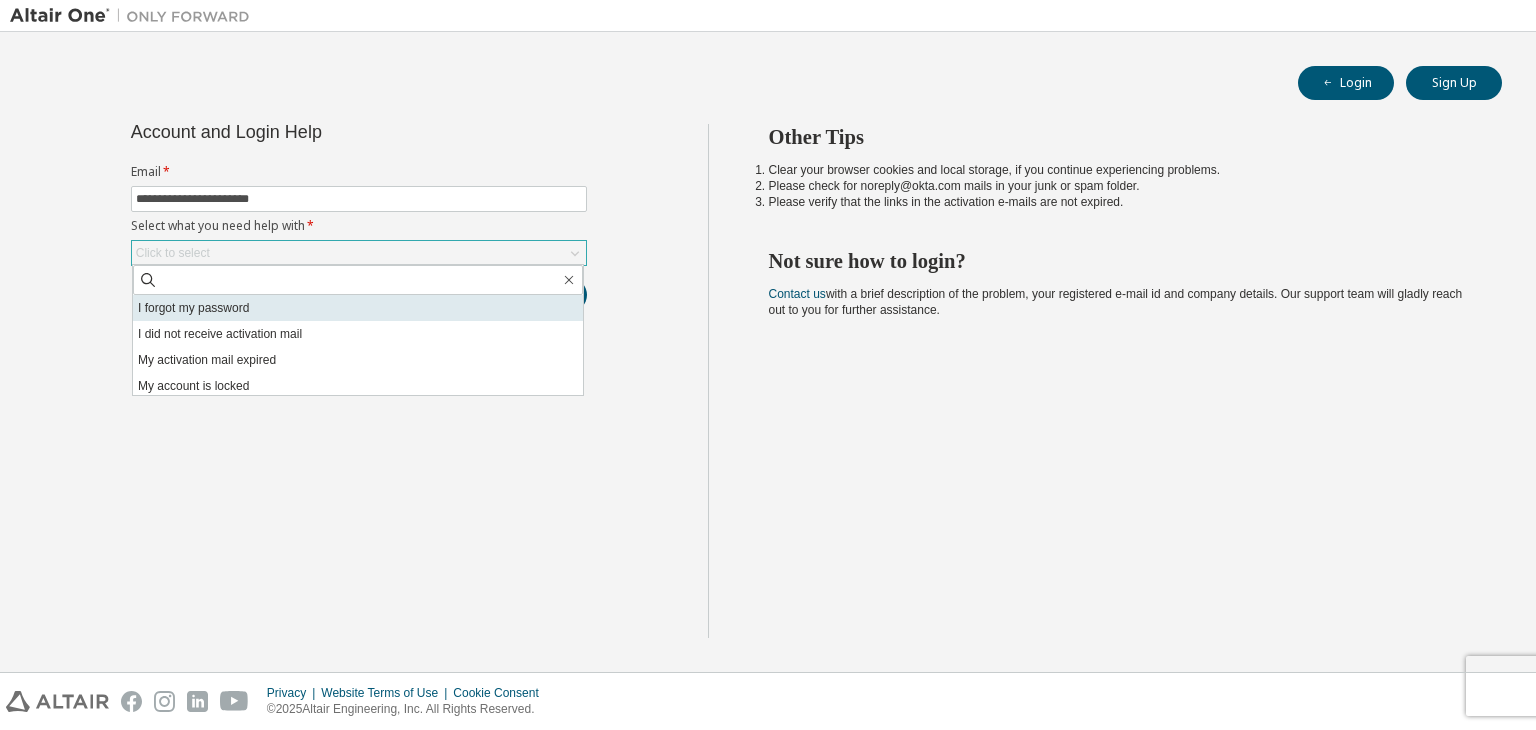 click on "I forgot my password" at bounding box center [358, 308] 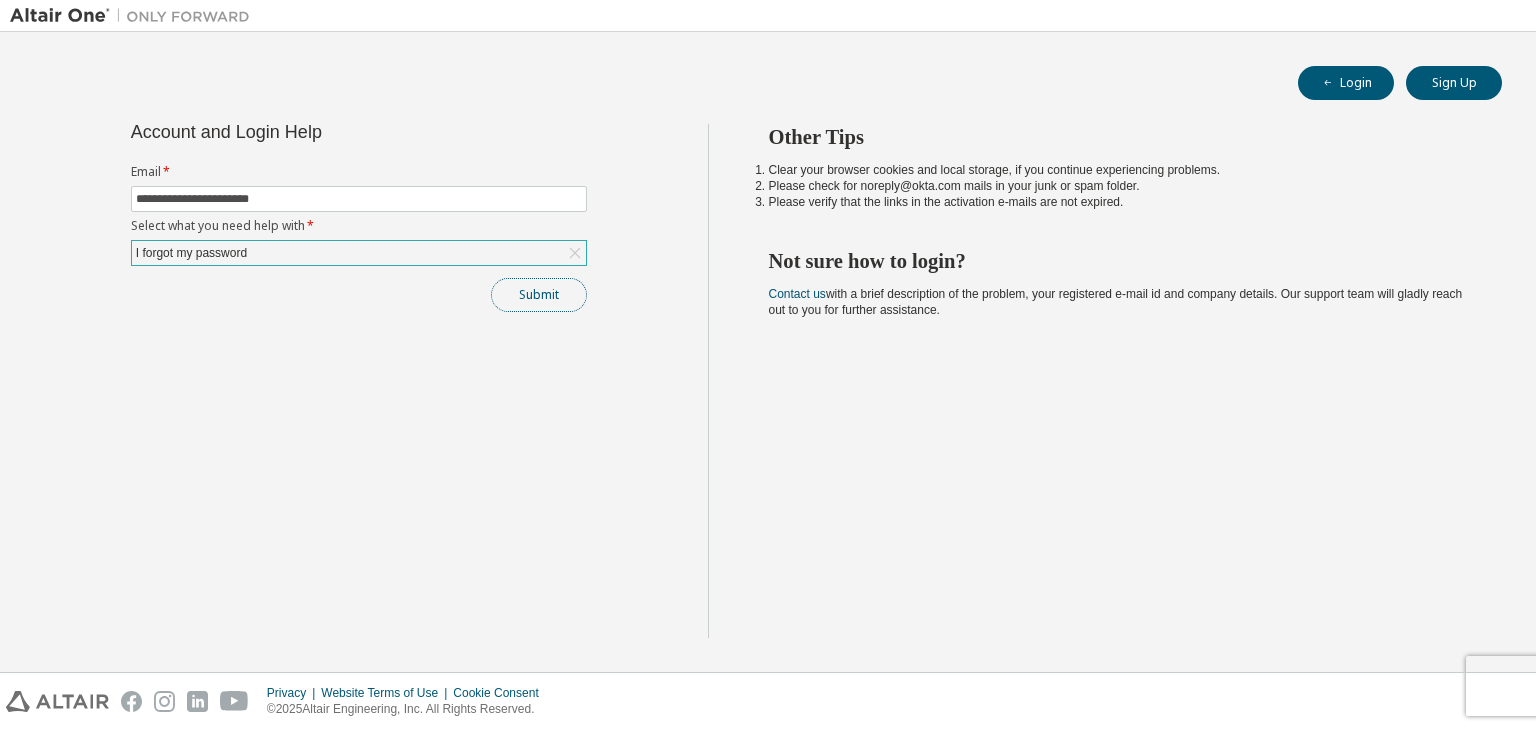 click on "Submit" at bounding box center [539, 295] 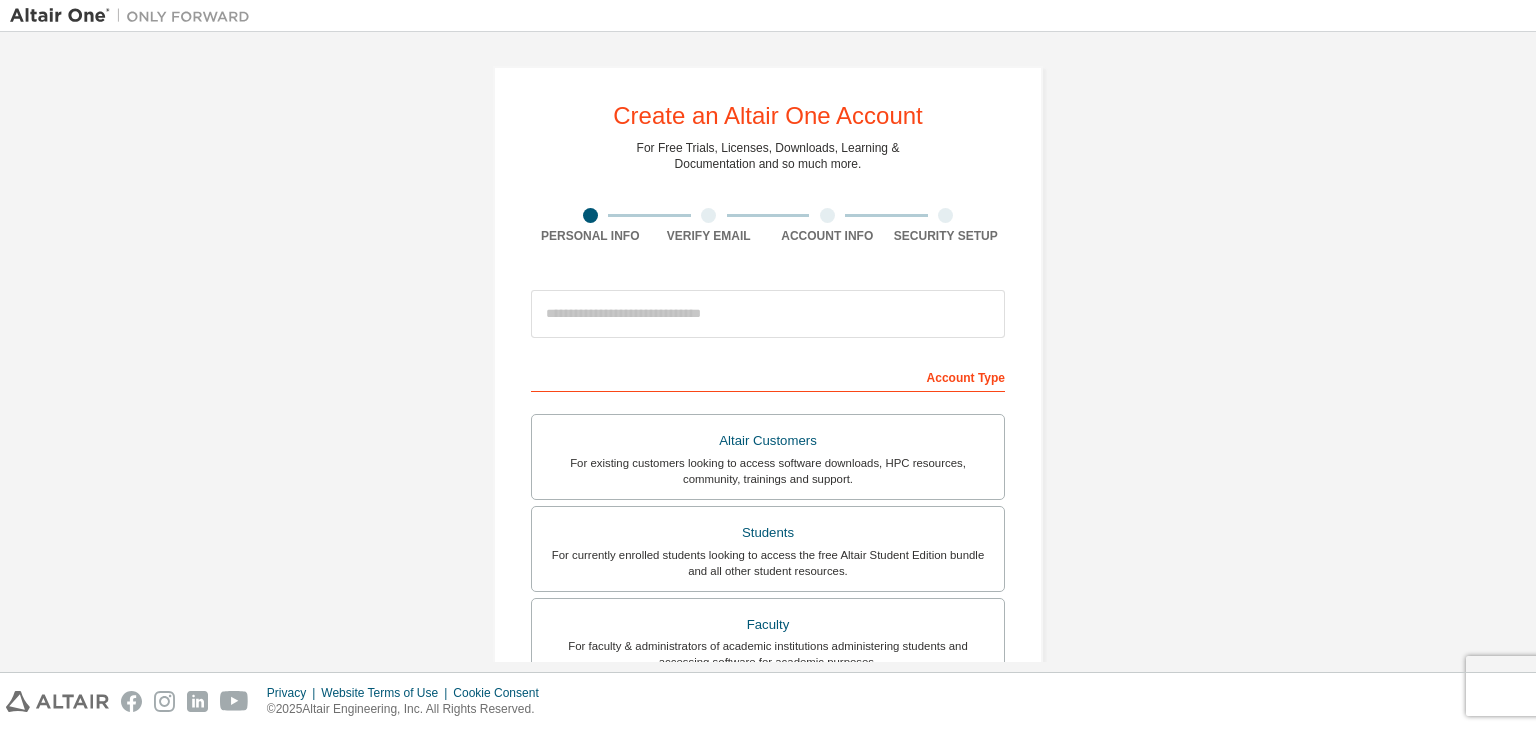 scroll, scrollTop: 0, scrollLeft: 0, axis: both 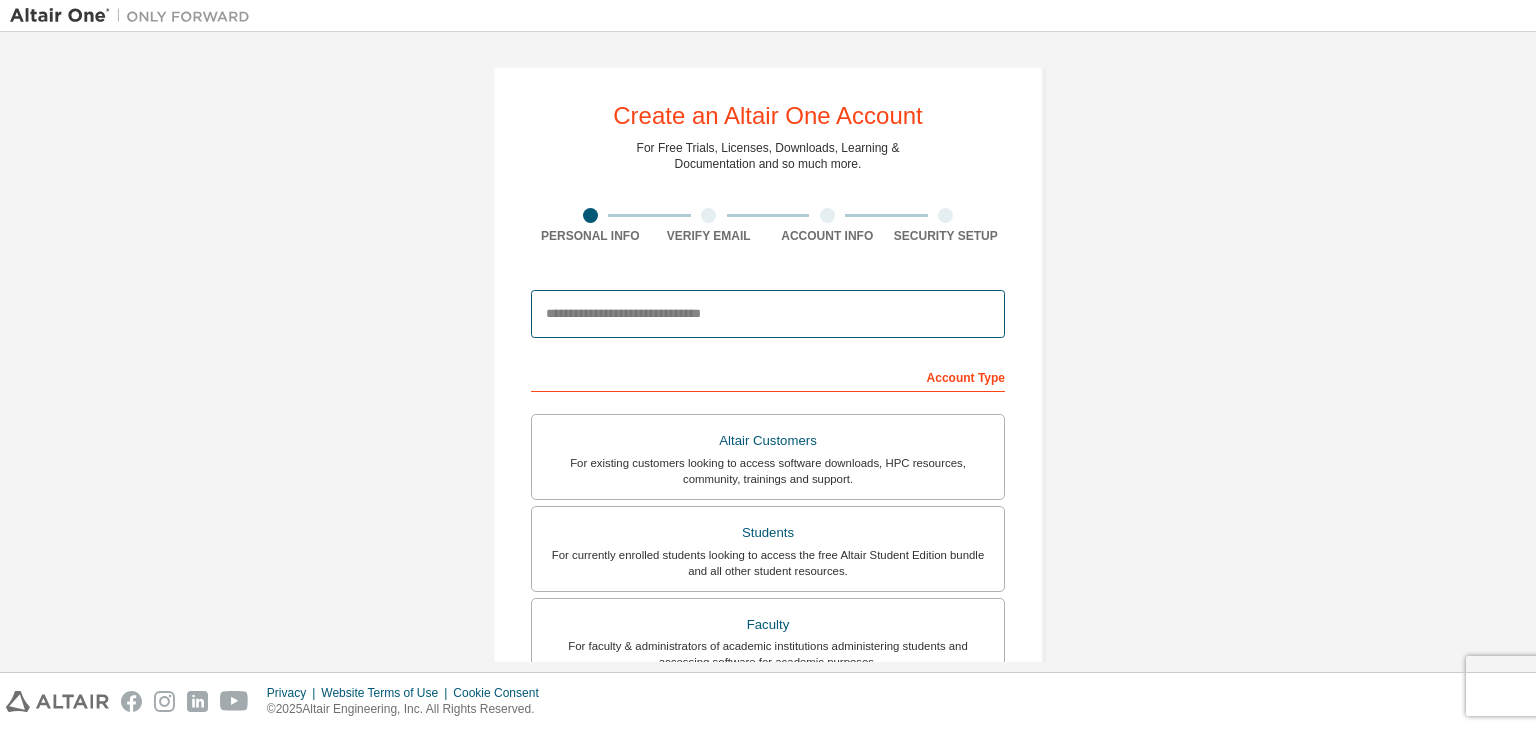 click at bounding box center (768, 314) 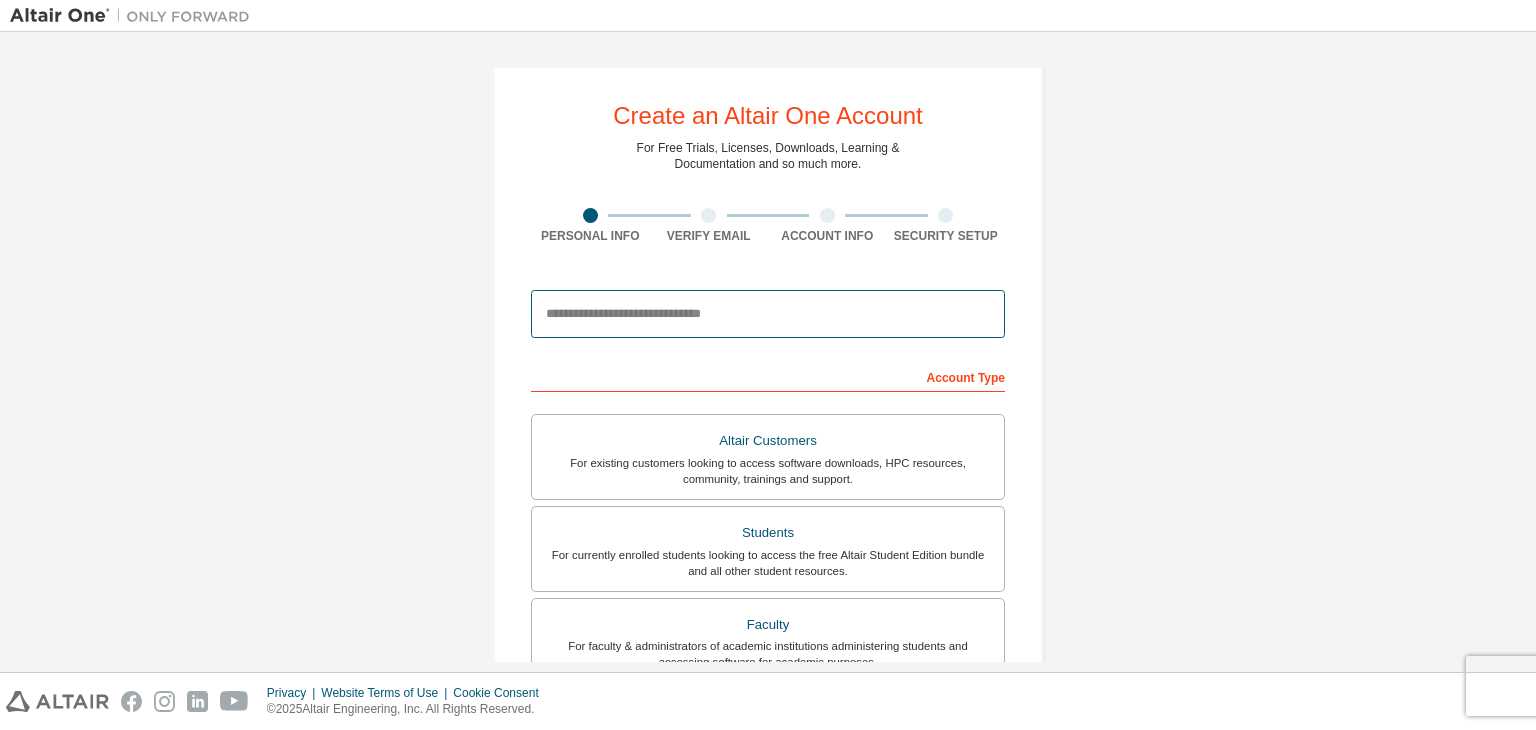 type on "**********" 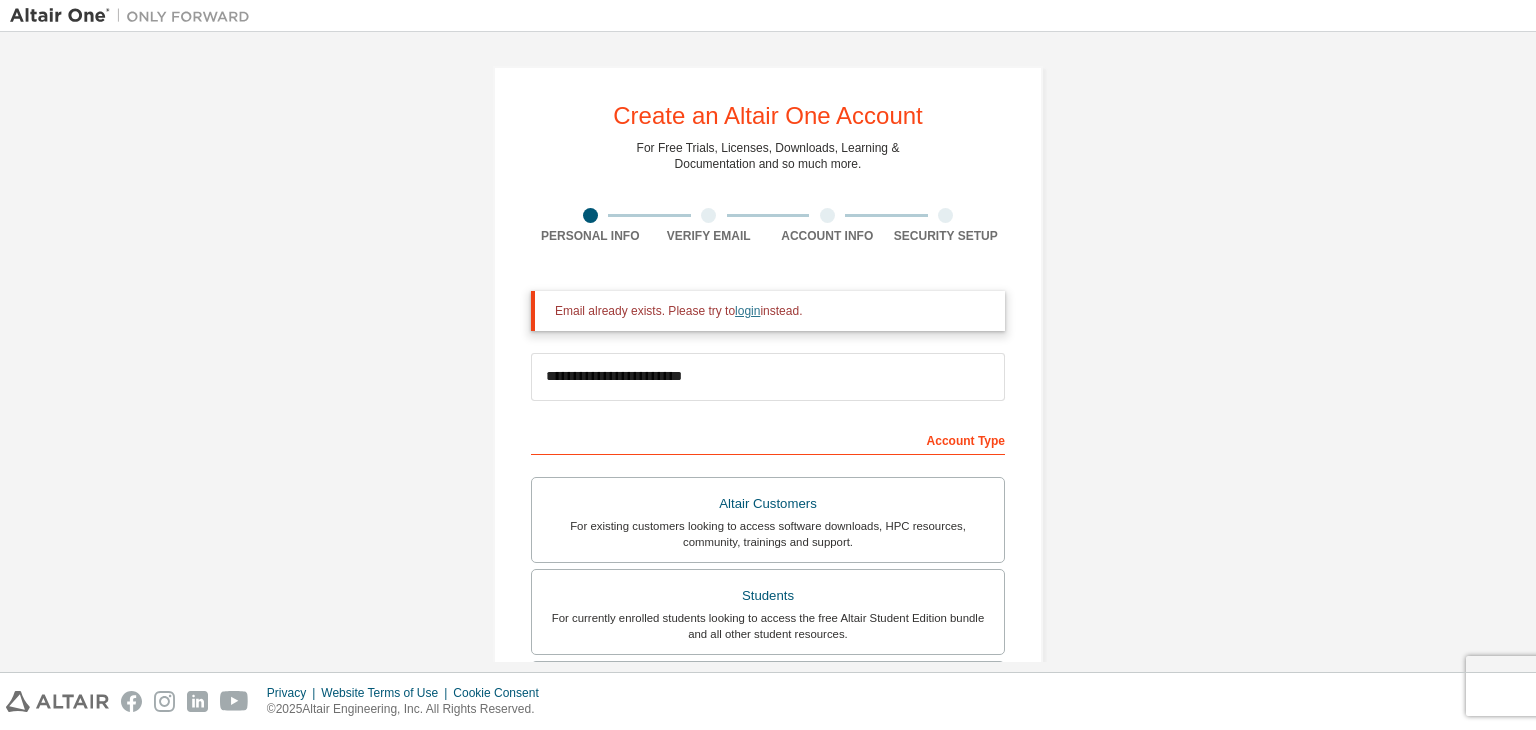 click on "login" at bounding box center [747, 311] 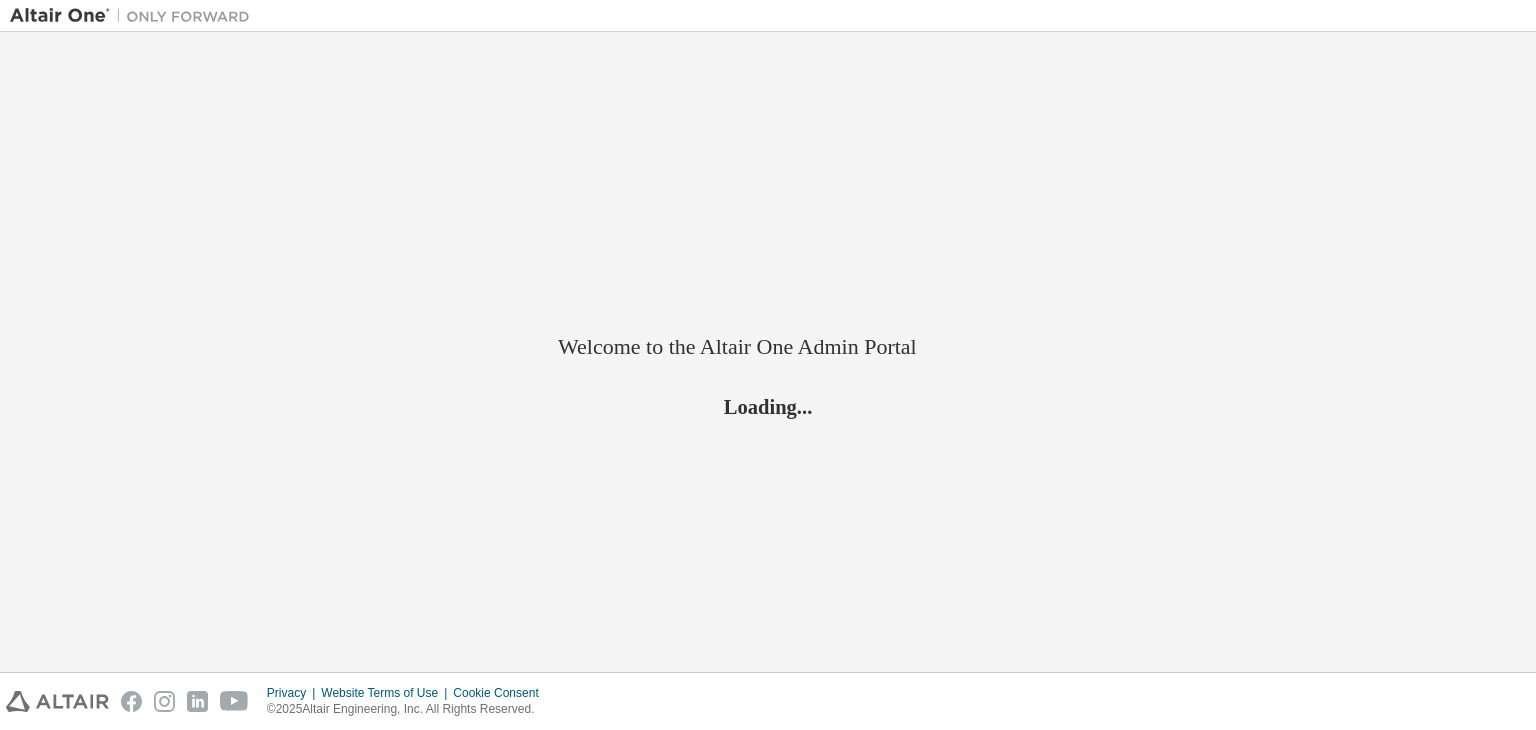 scroll, scrollTop: 0, scrollLeft: 0, axis: both 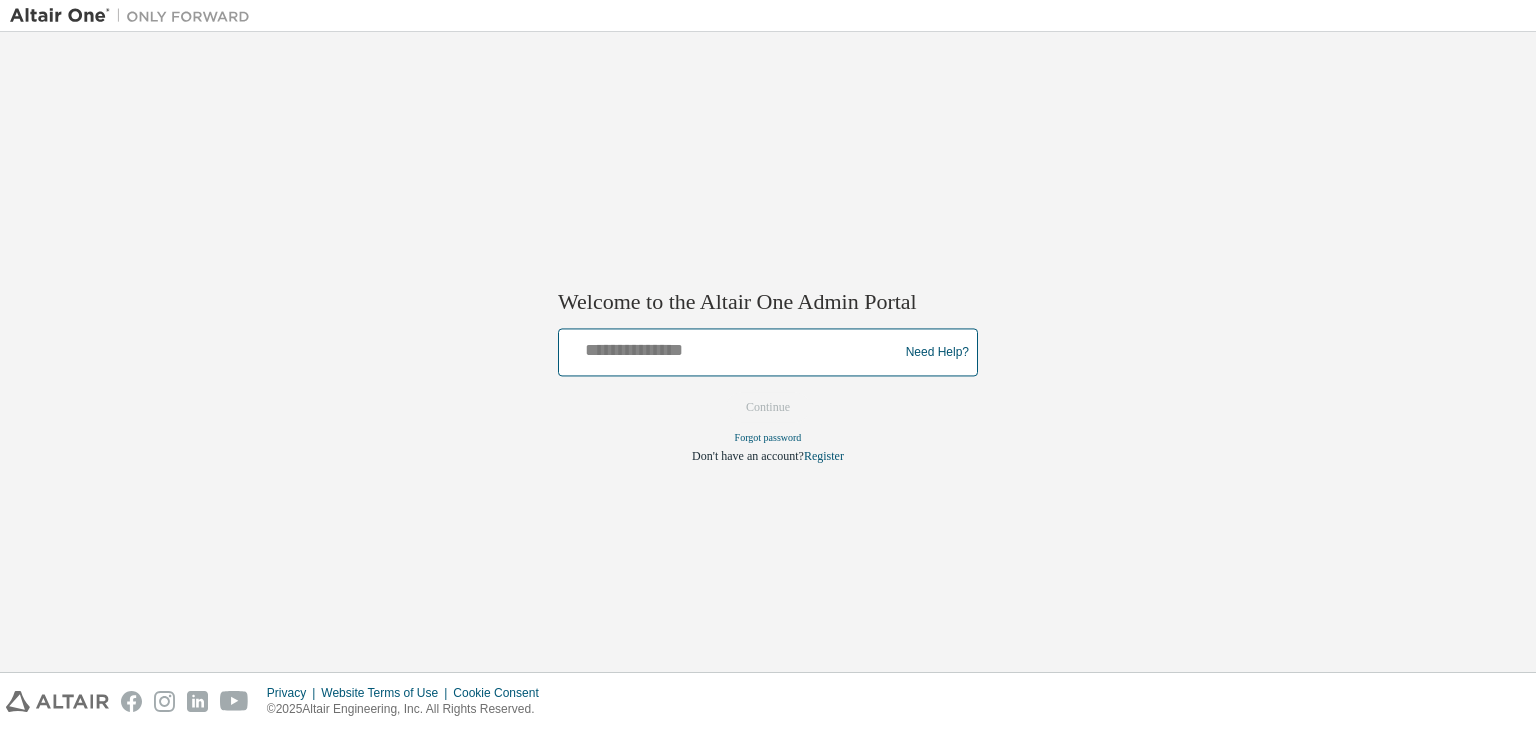 click at bounding box center (731, 348) 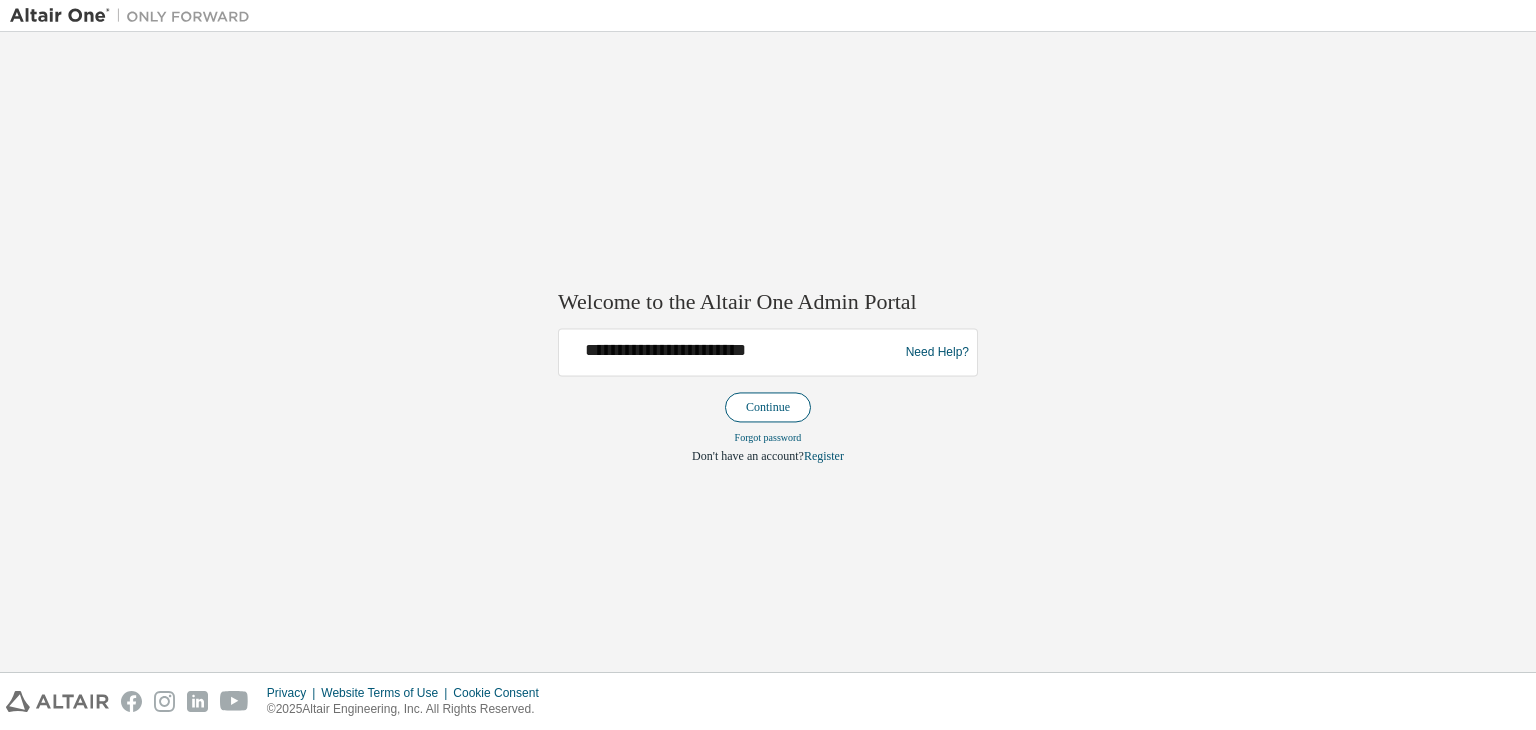 click on "Continue" at bounding box center (768, 408) 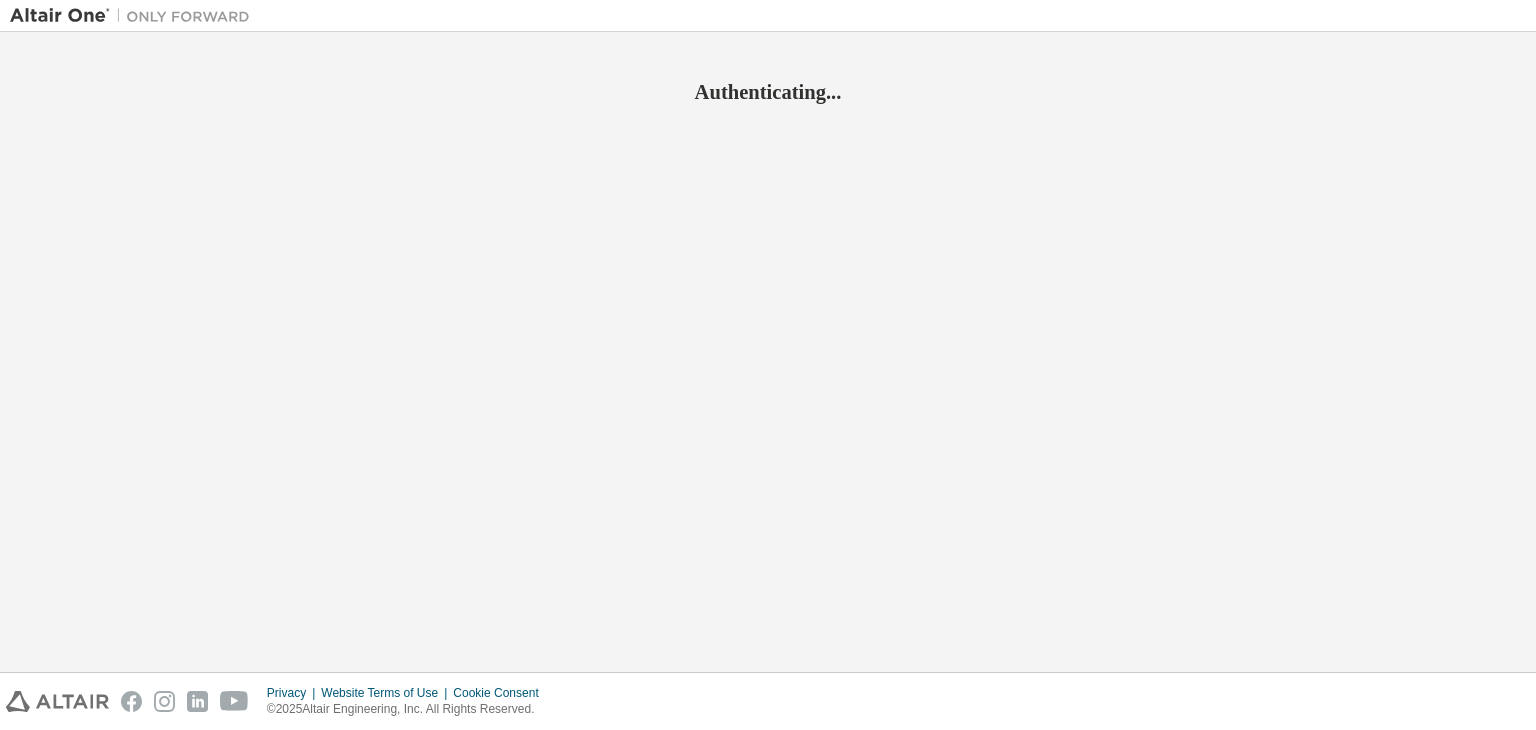 scroll, scrollTop: 0, scrollLeft: 0, axis: both 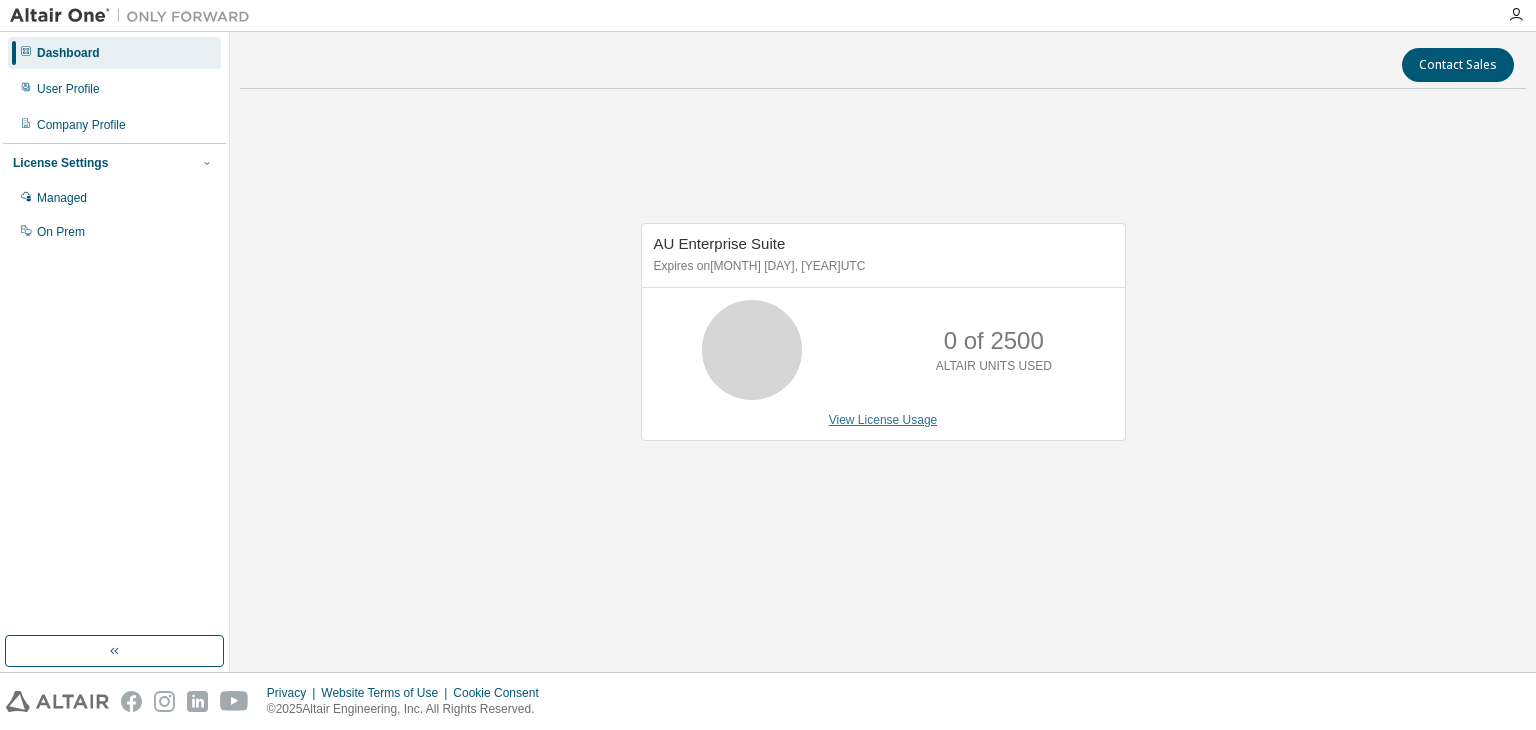 click on "View License Usage" at bounding box center (883, 420) 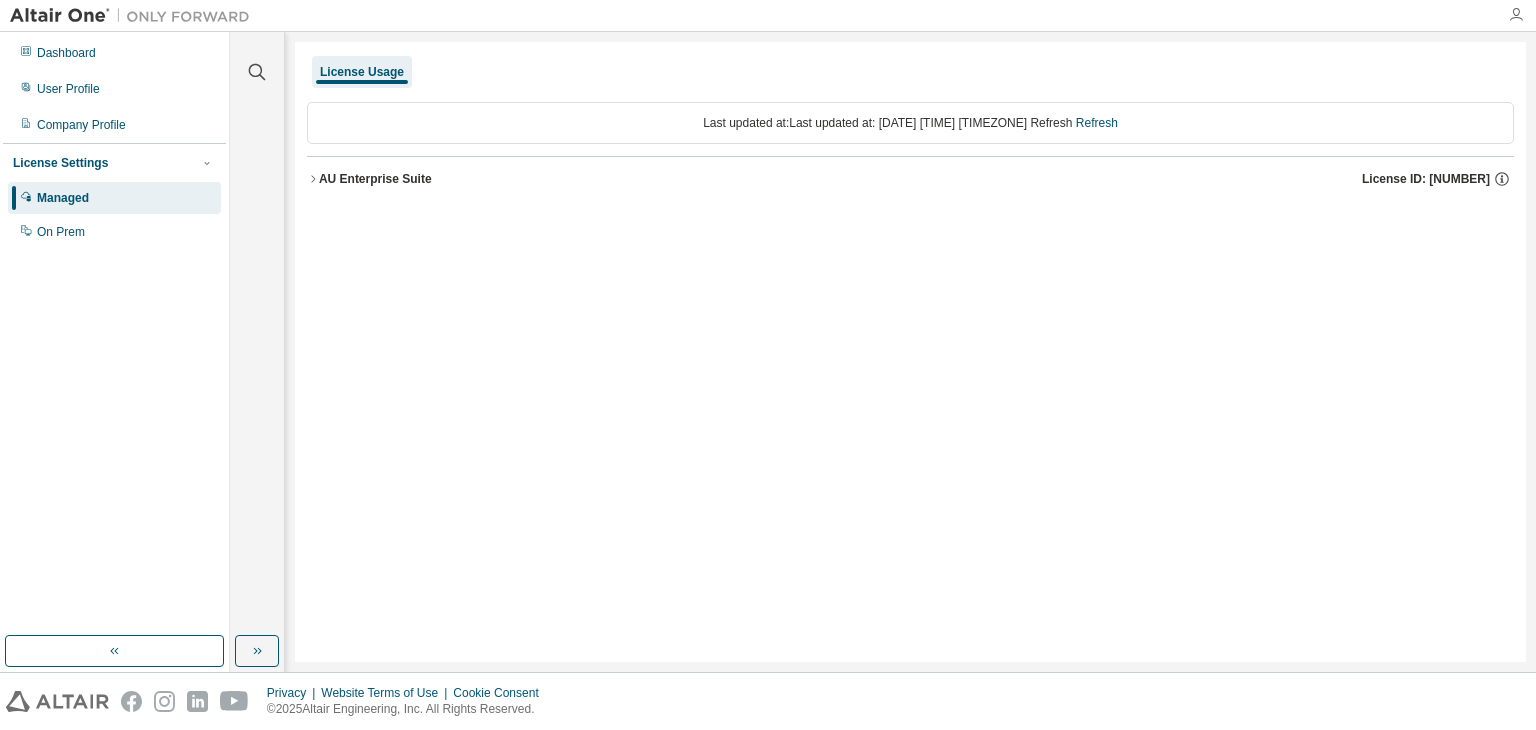 click at bounding box center [1516, 15] 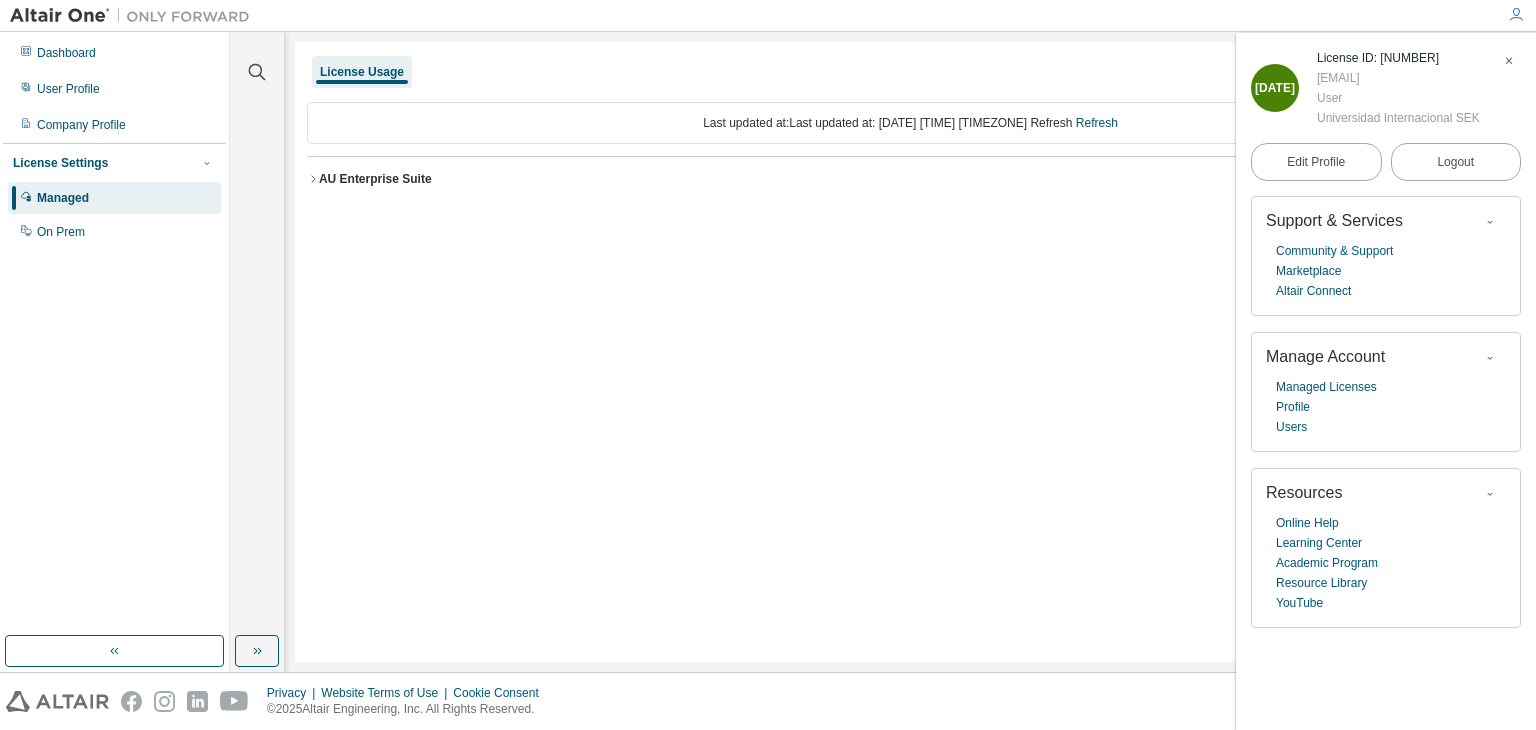click at bounding box center (1509, 61) 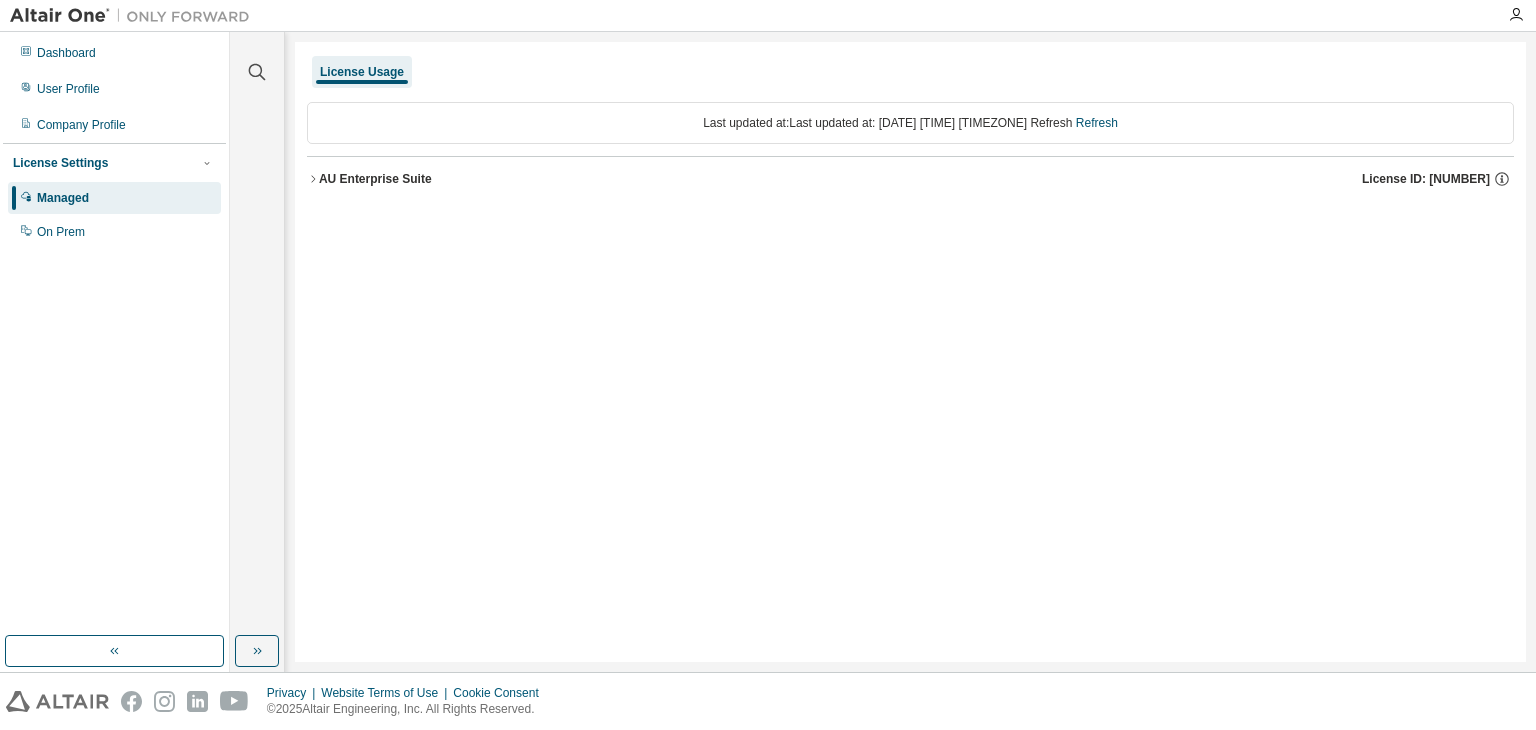 click at bounding box center [135, 16] 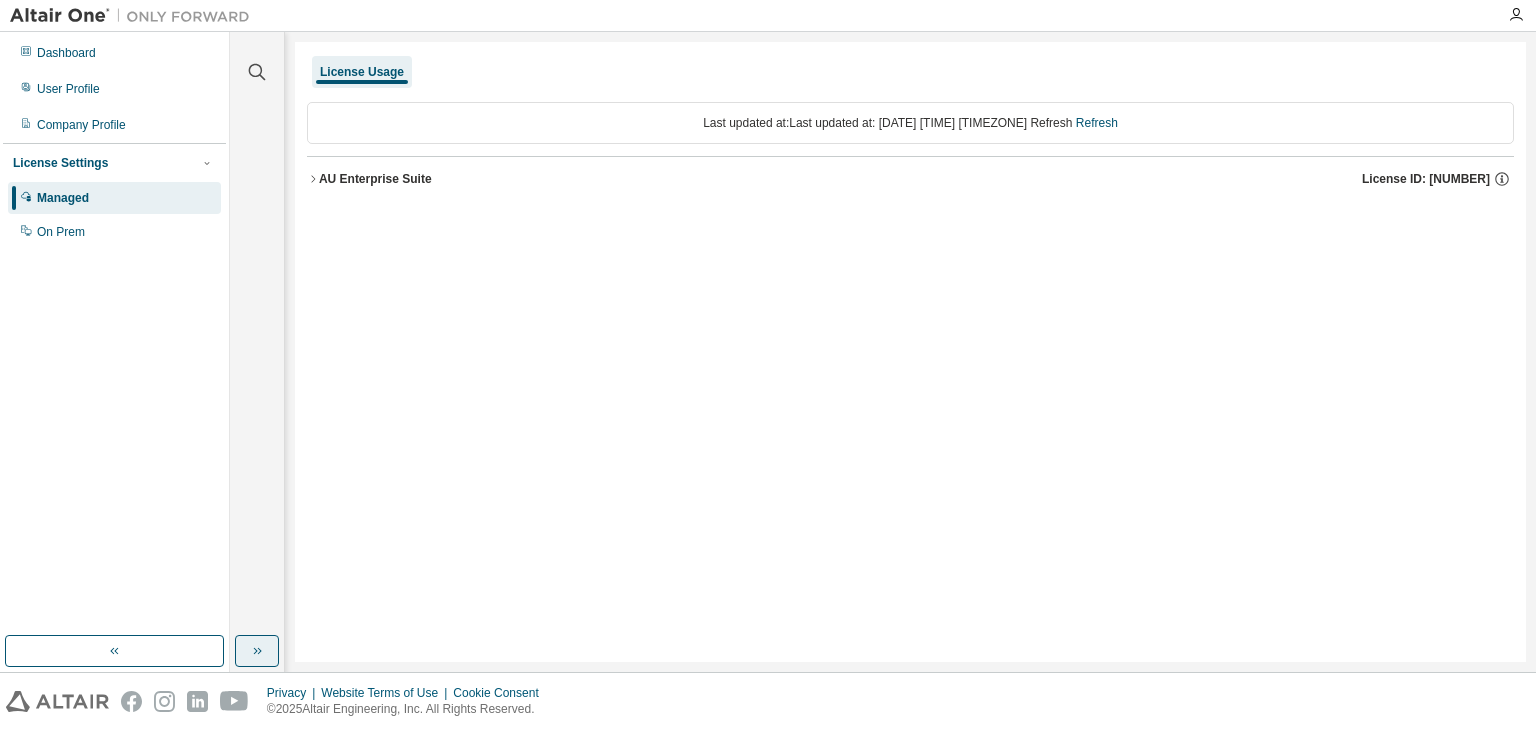 click 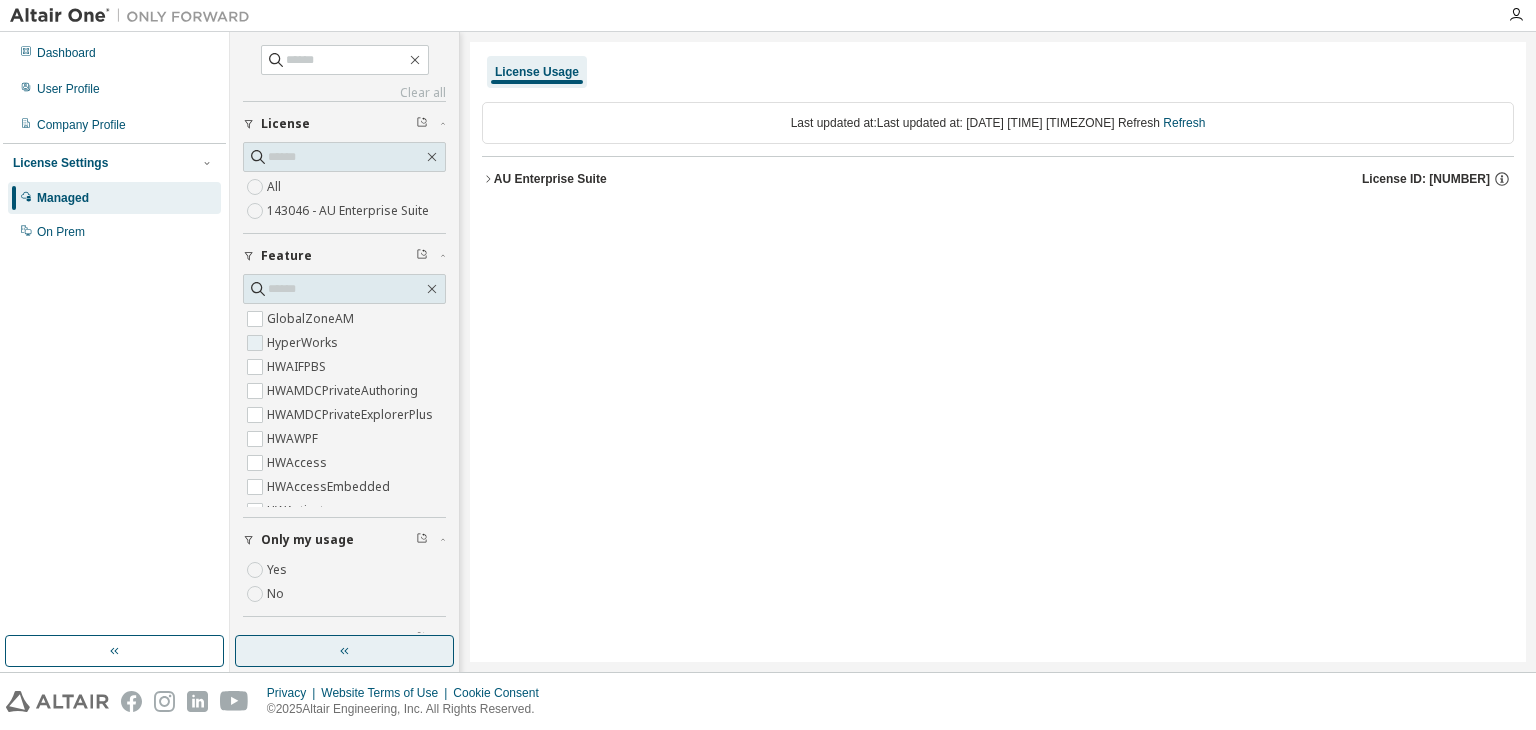 click on "HyperWorks" at bounding box center (344, 343) 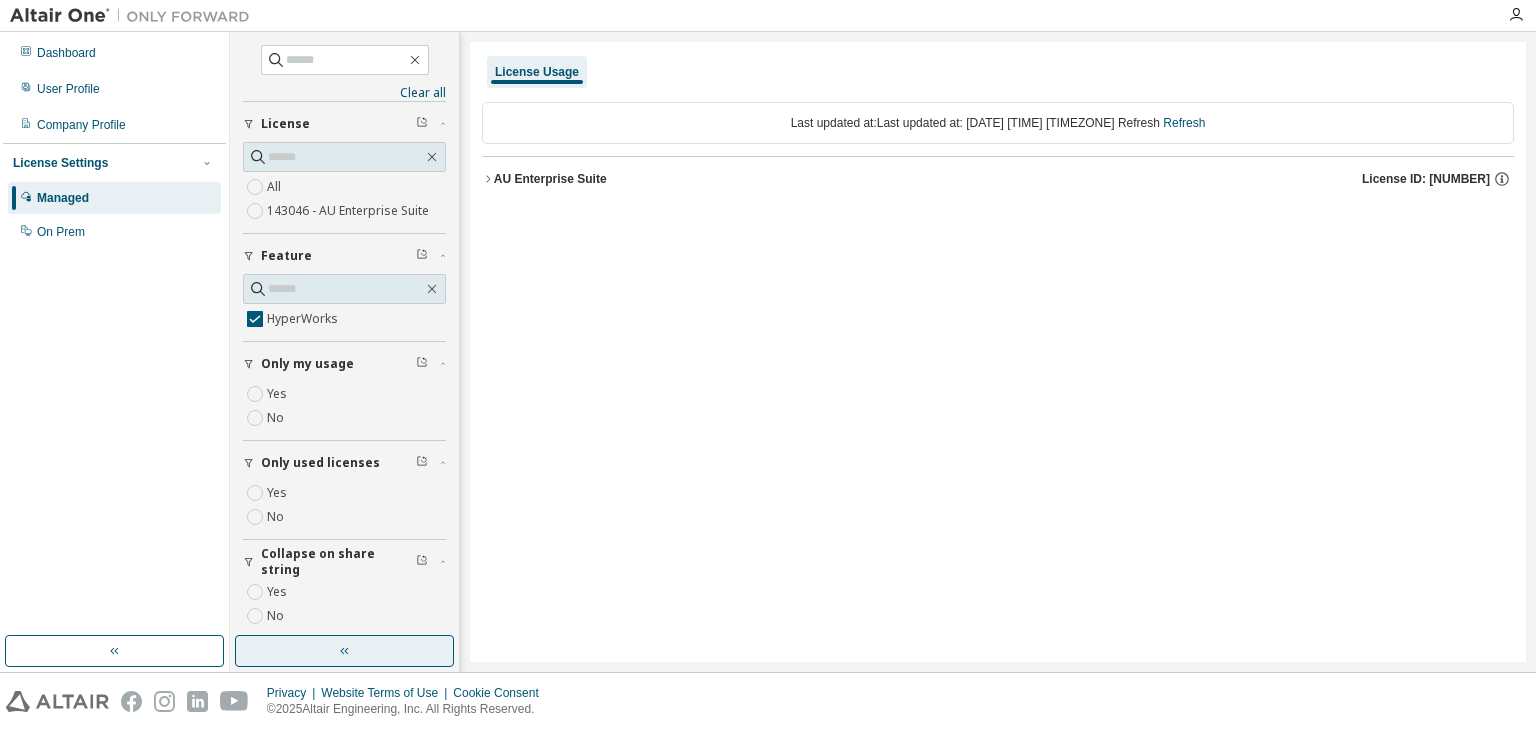 click on "[FIRST] [LAST]" at bounding box center (998, 123) 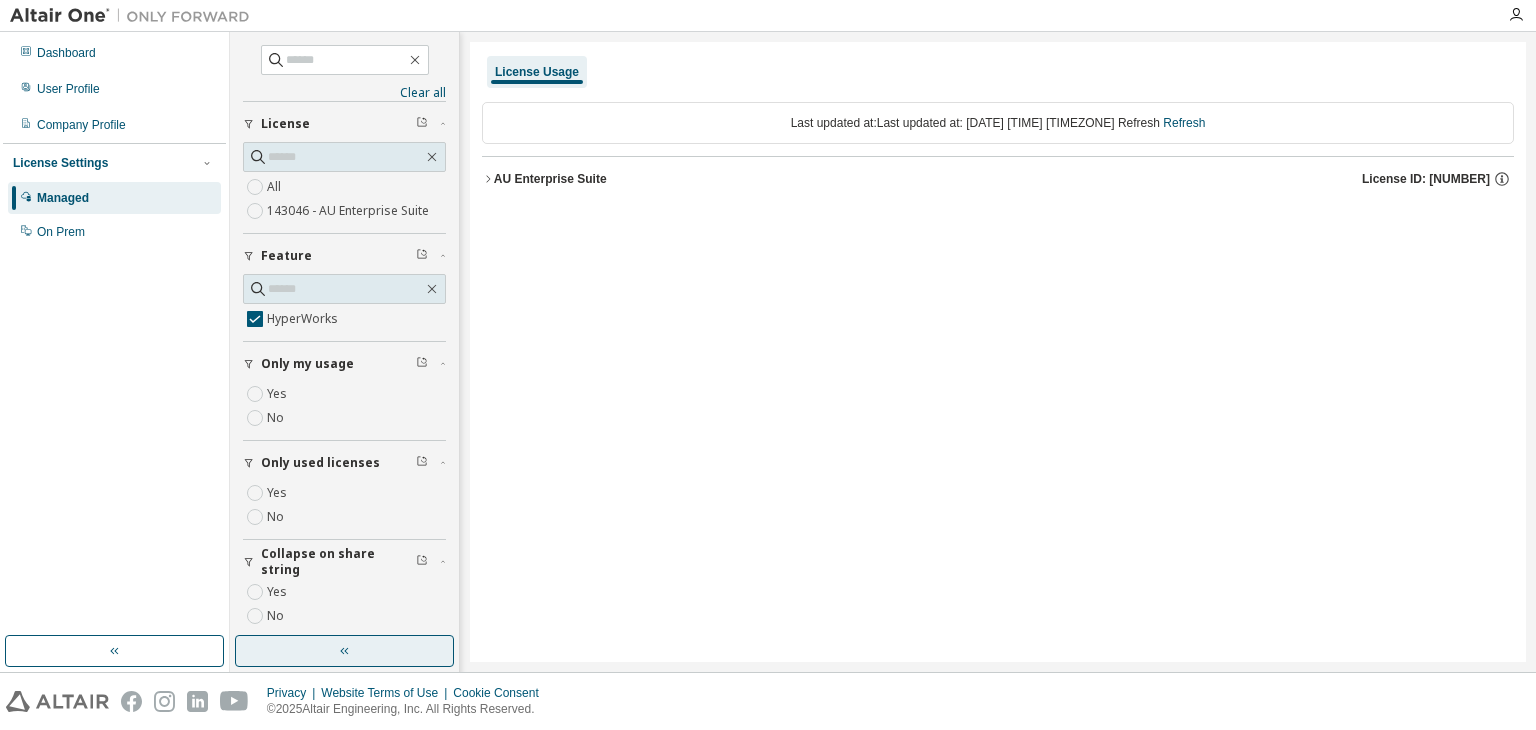 scroll, scrollTop: 12, scrollLeft: 0, axis: vertical 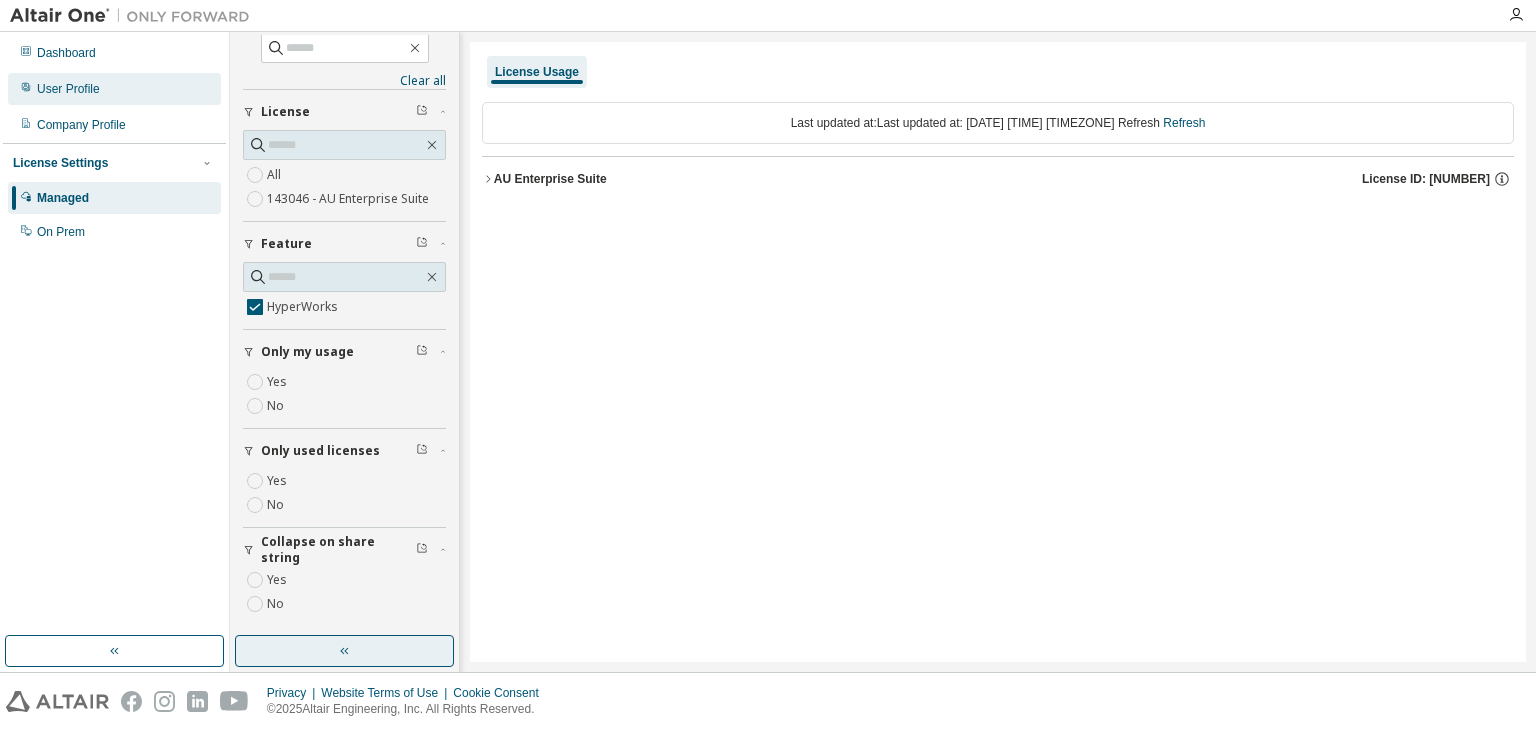 click on "User Profile" at bounding box center (68, 89) 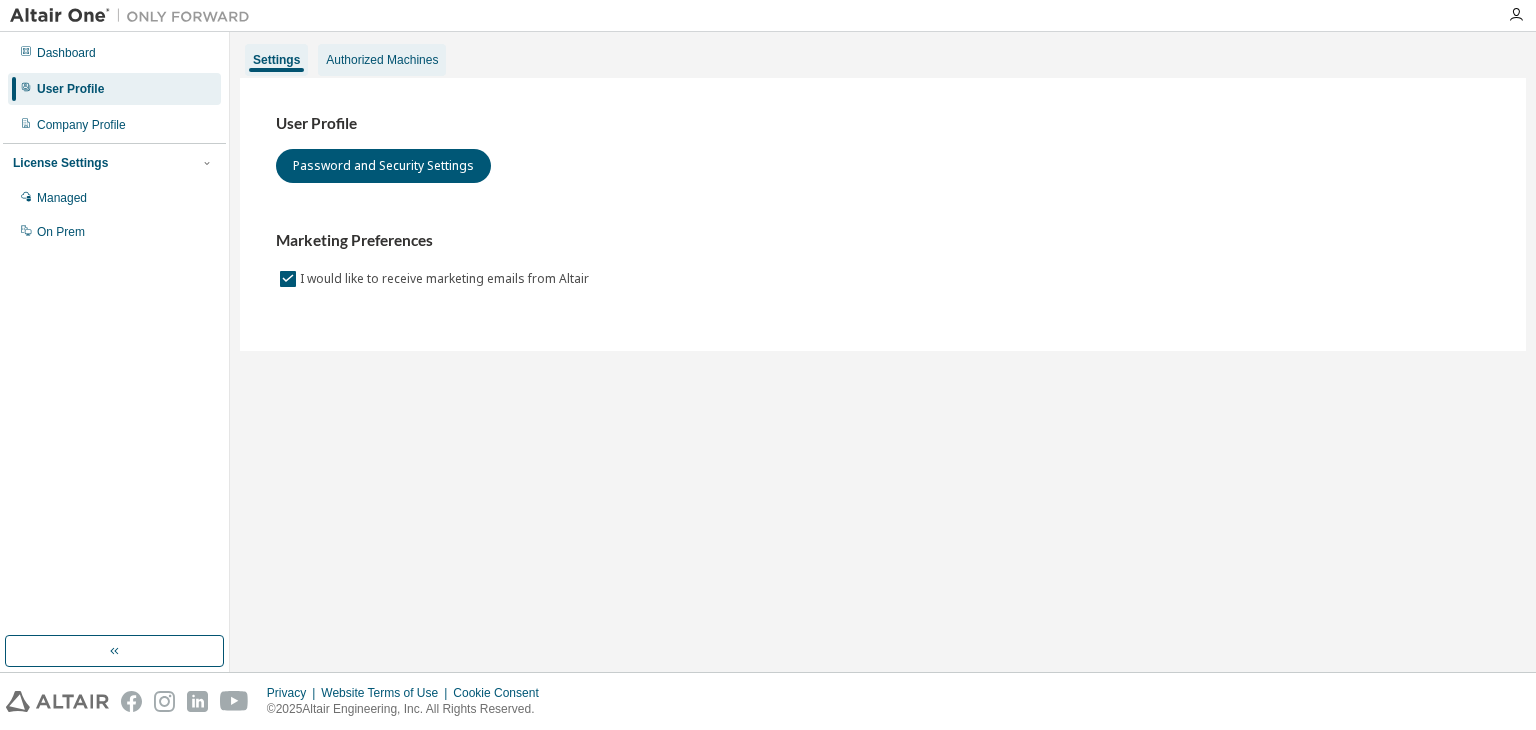 click on "Authorized Machines" at bounding box center [382, 60] 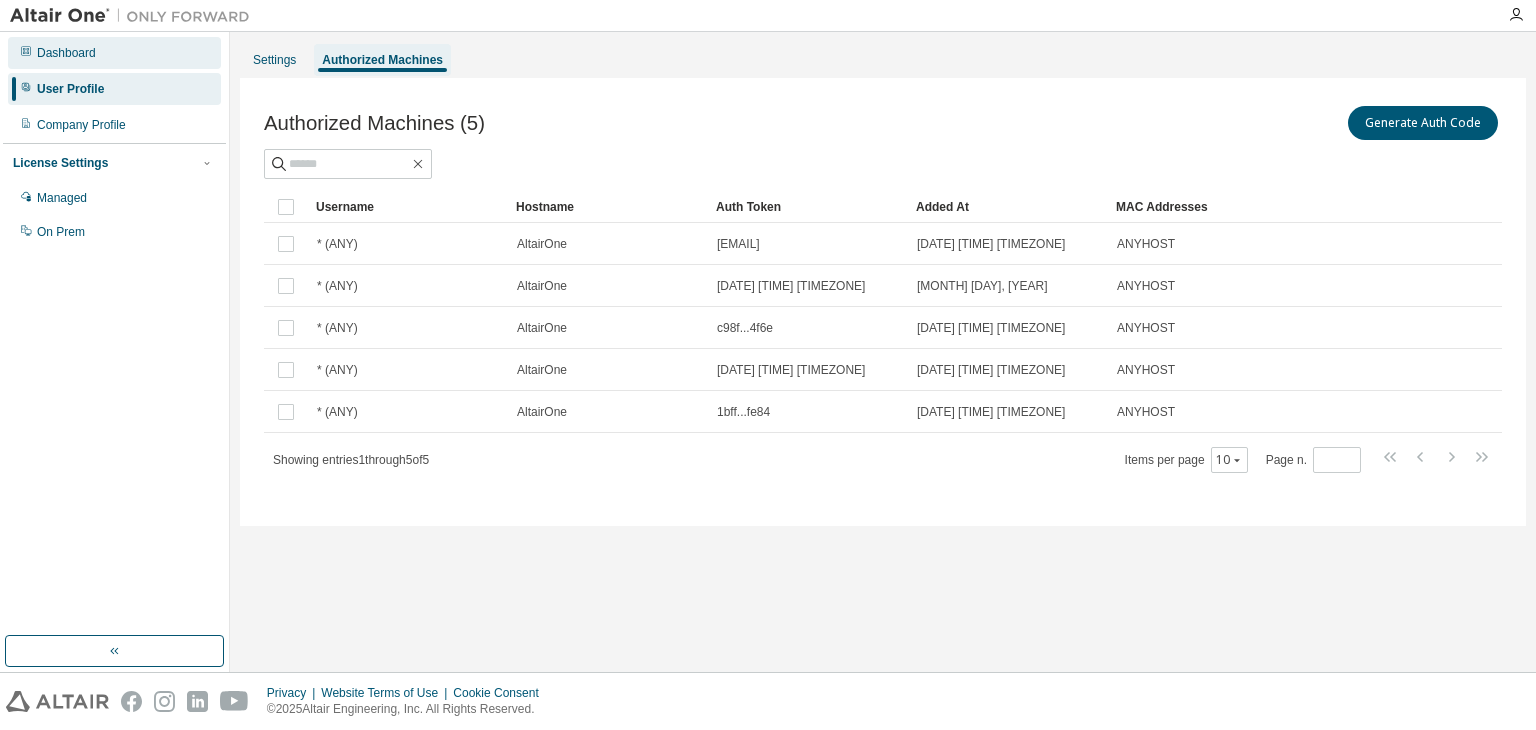 click on "Dashboard" at bounding box center (114, 53) 